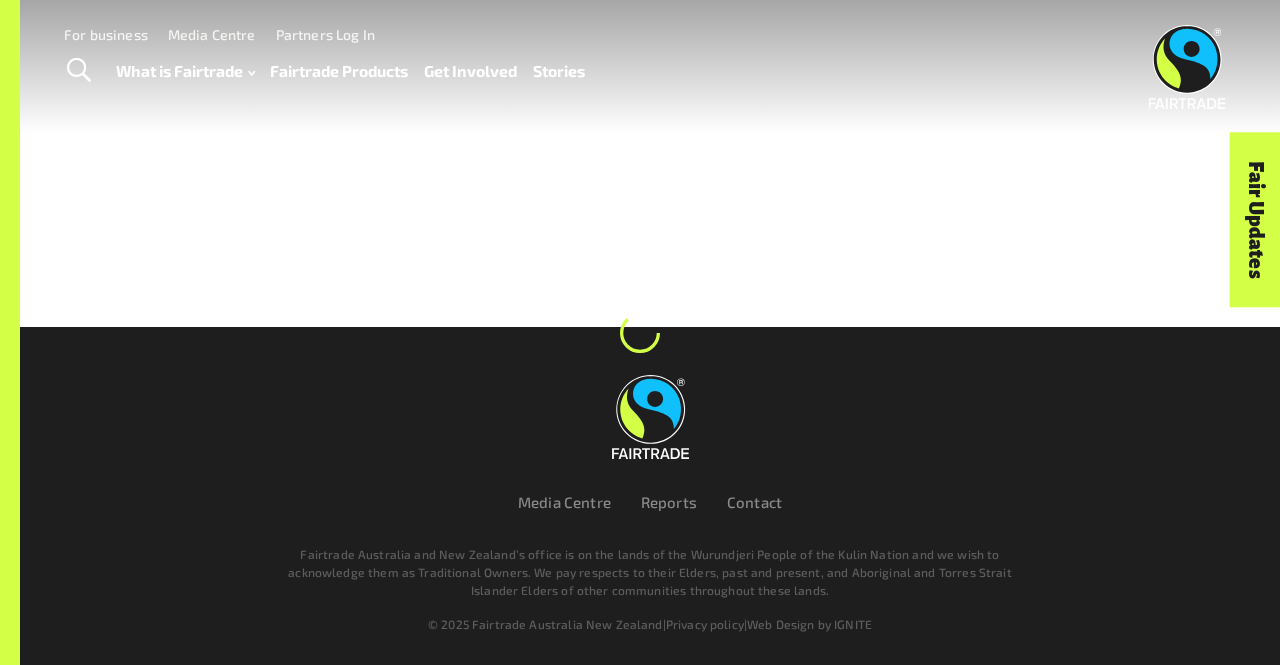 scroll, scrollTop: 0, scrollLeft: 0, axis: both 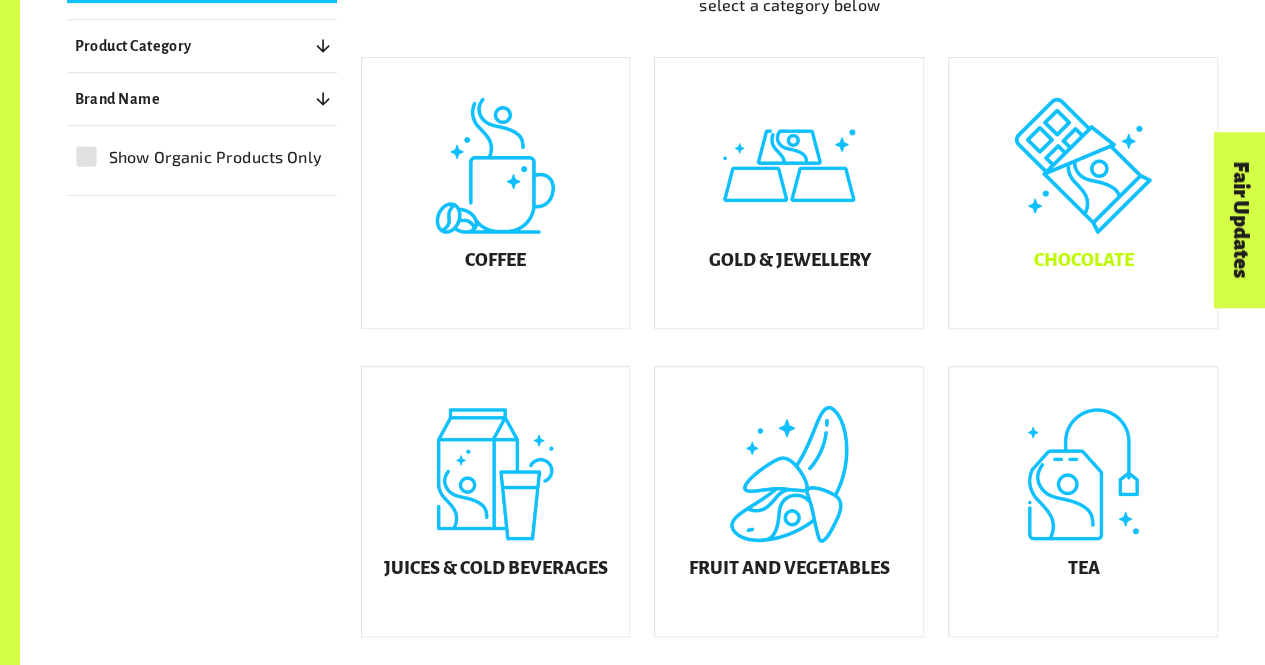 click on "Chocolate" at bounding box center [1083, 193] 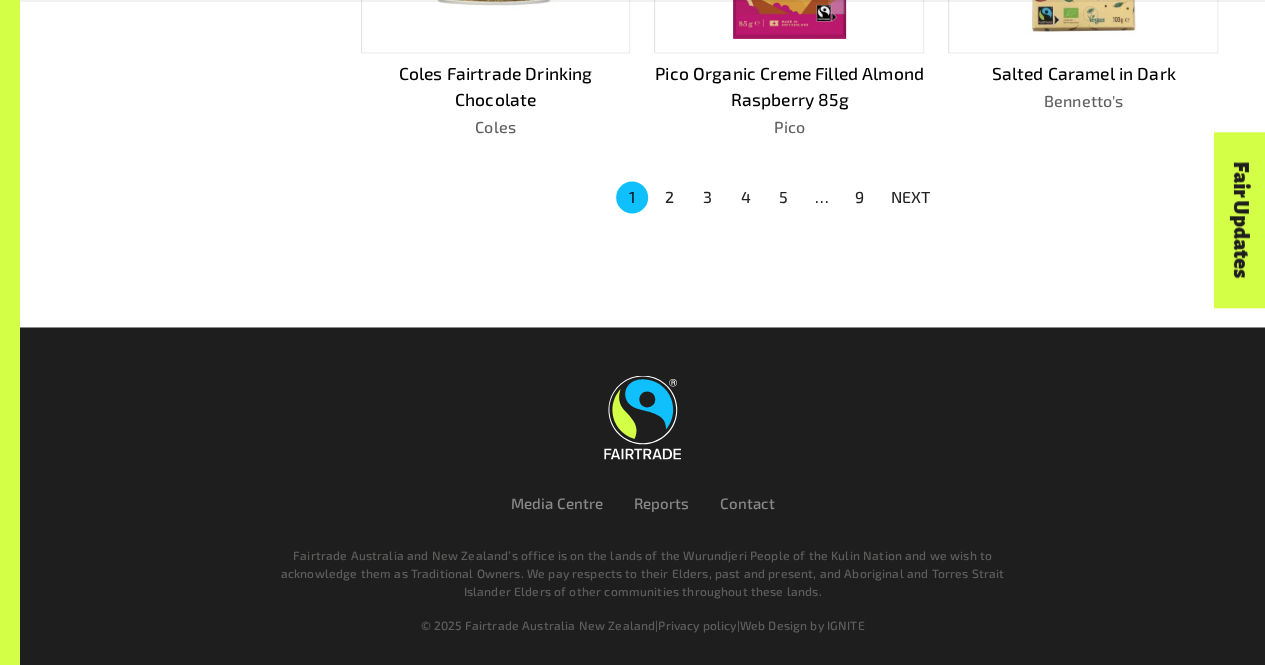 scroll, scrollTop: 1528, scrollLeft: 0, axis: vertical 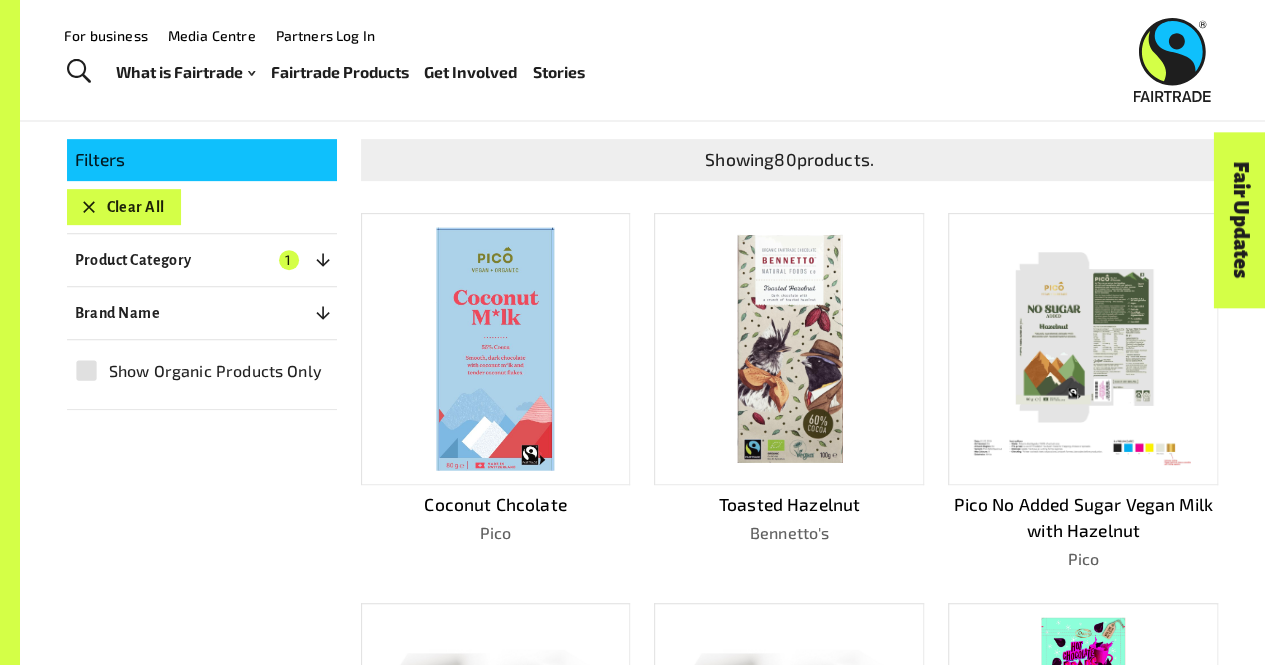 click at bounding box center (79, 72) 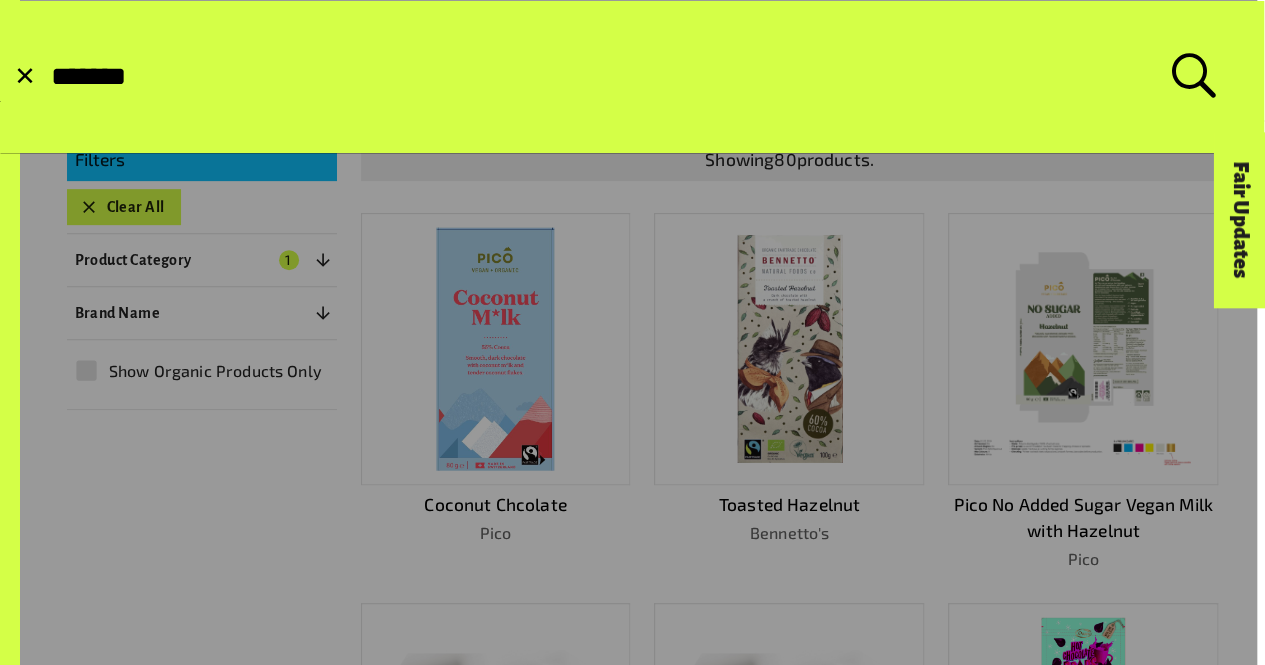 type on "*******" 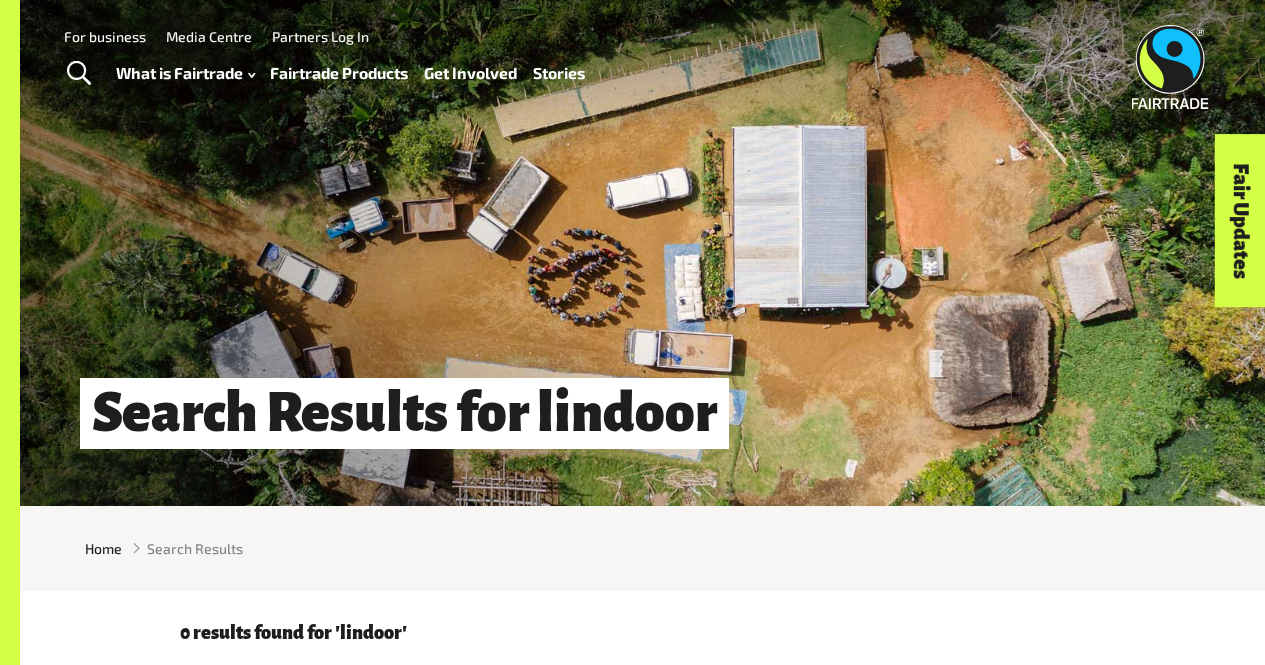 scroll, scrollTop: 0, scrollLeft: 0, axis: both 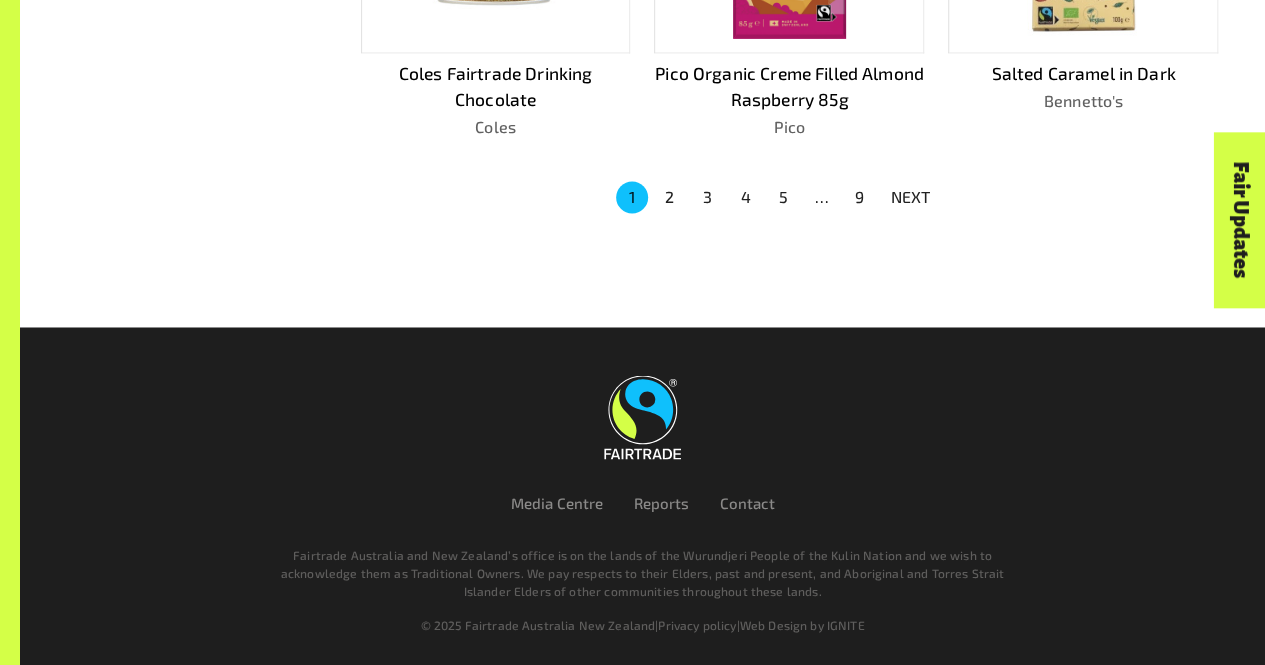 click on "3" at bounding box center [708, 197] 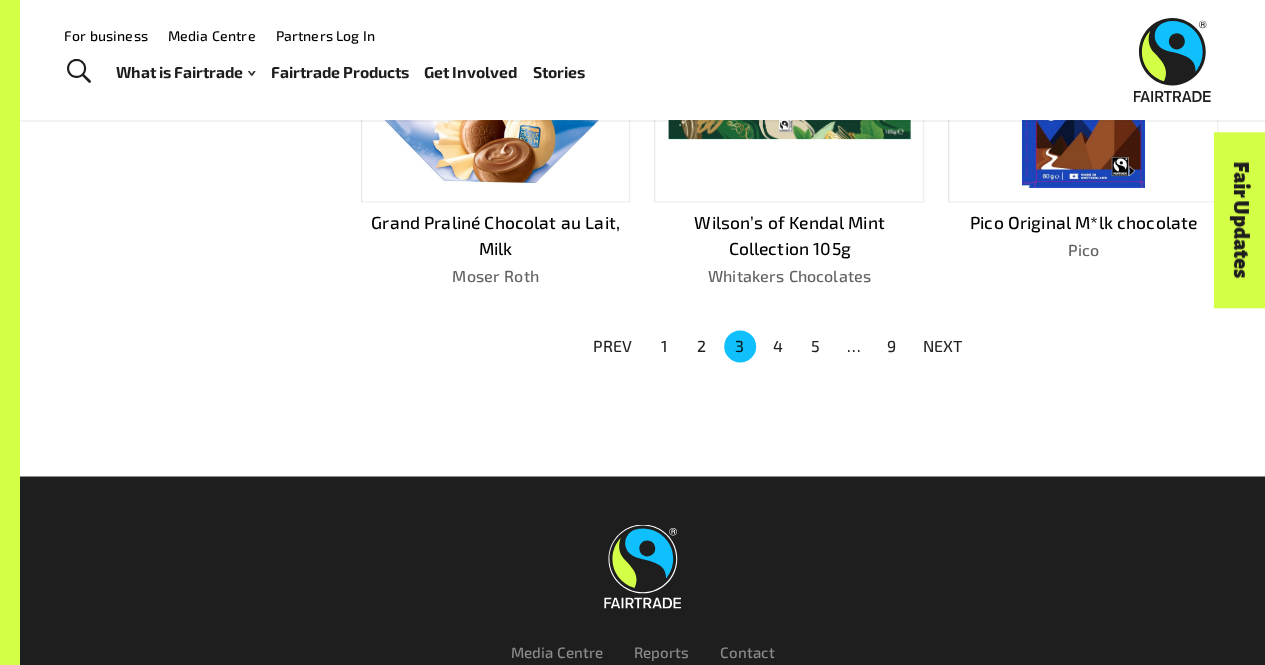 scroll, scrollTop: 1400, scrollLeft: 0, axis: vertical 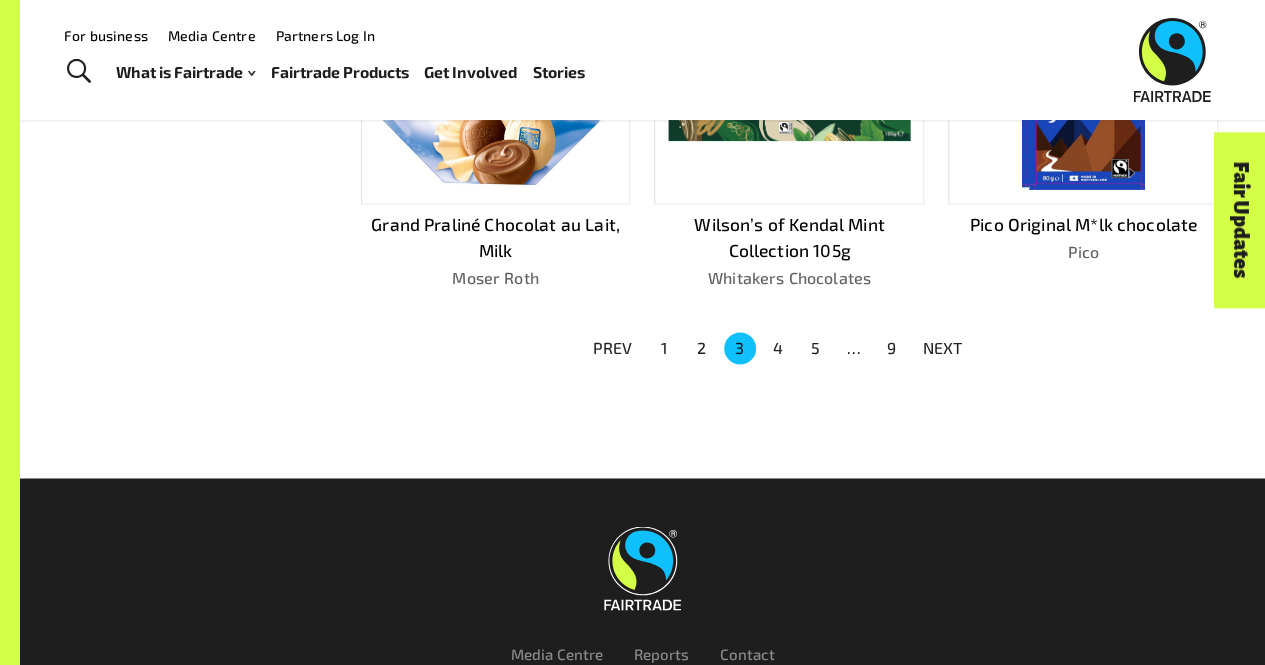 click on "PREV" at bounding box center [613, 348] 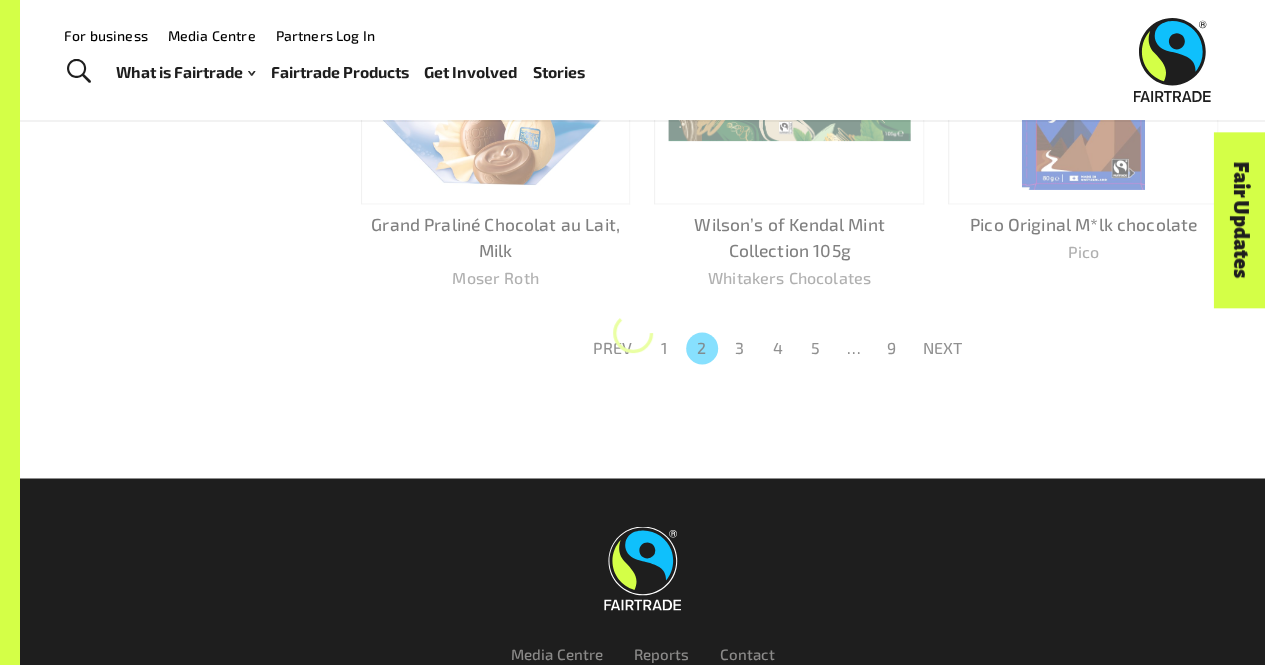 click at bounding box center (633, 333) 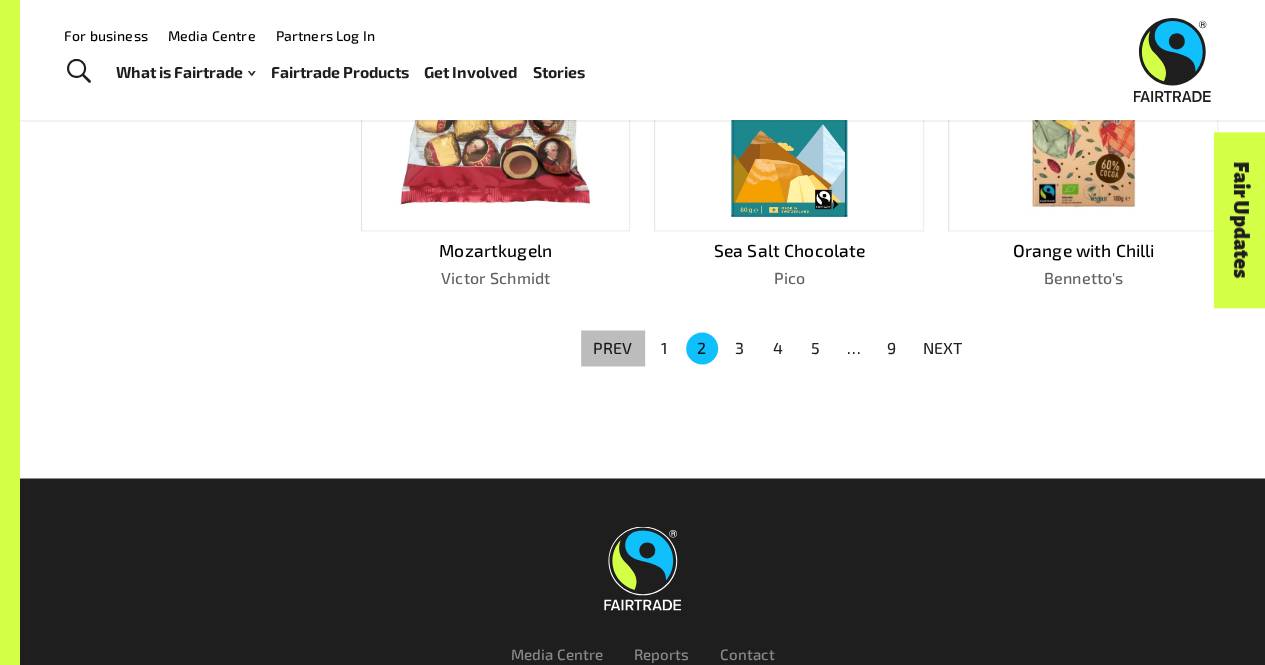 click on "PREV" at bounding box center (613, 348) 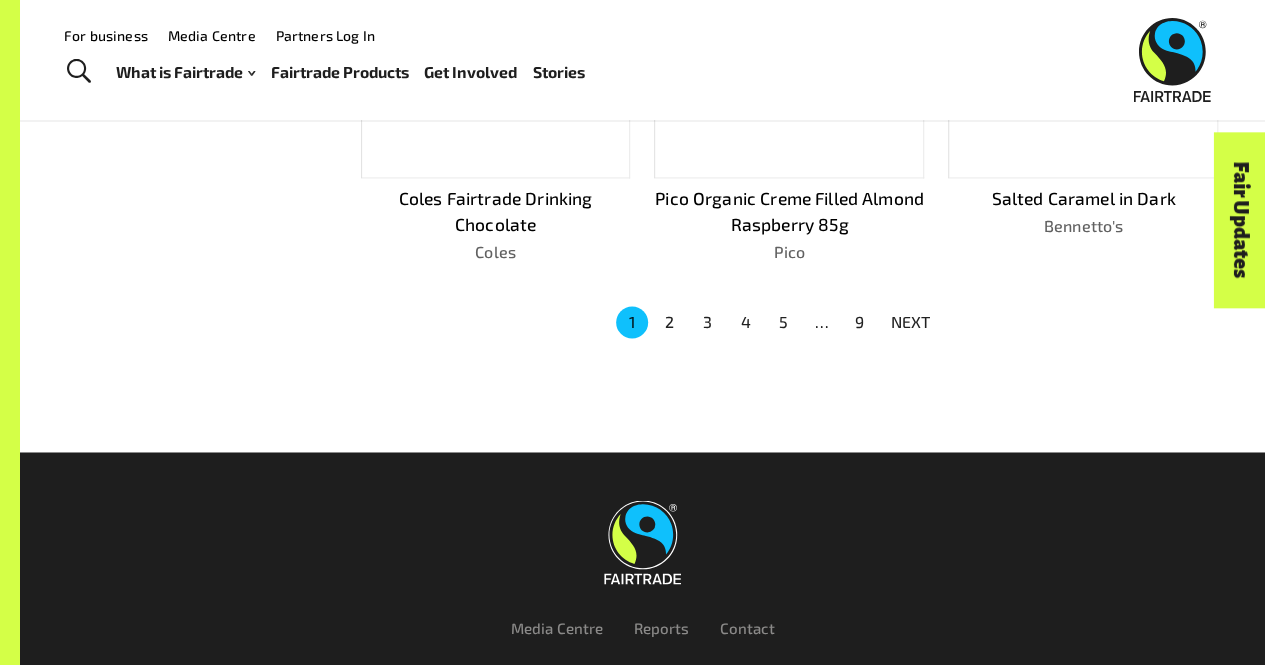 scroll, scrollTop: 1374, scrollLeft: 0, axis: vertical 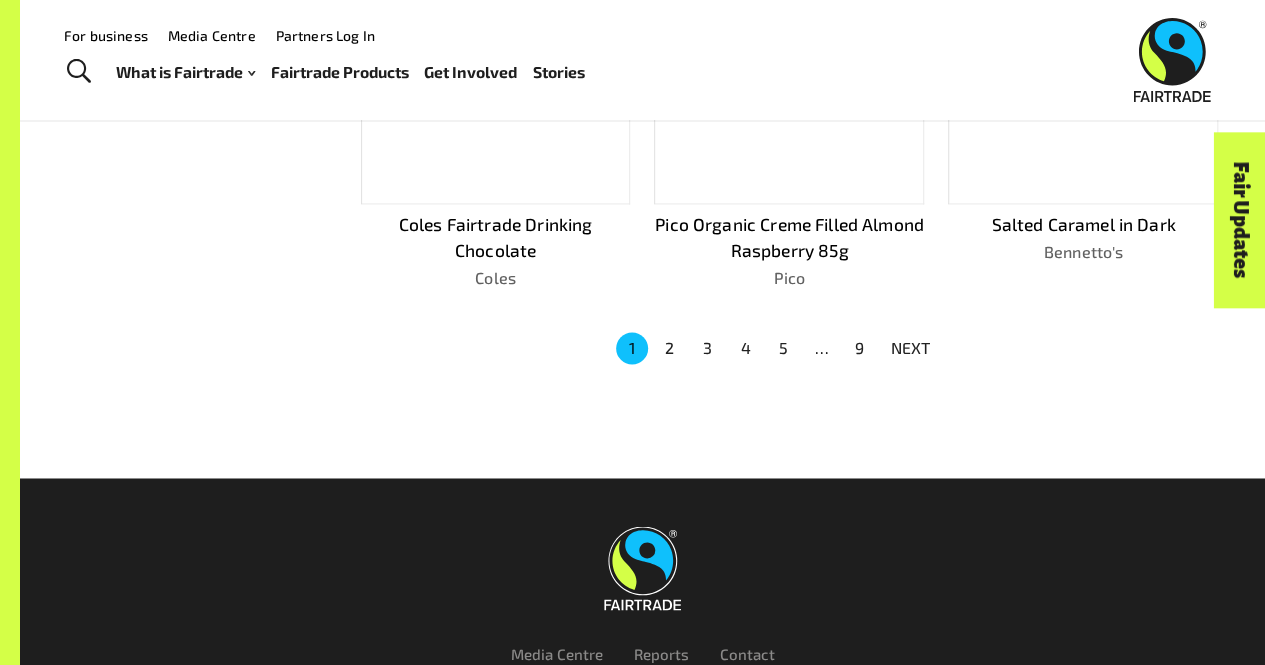 click on "1" at bounding box center [632, 348] 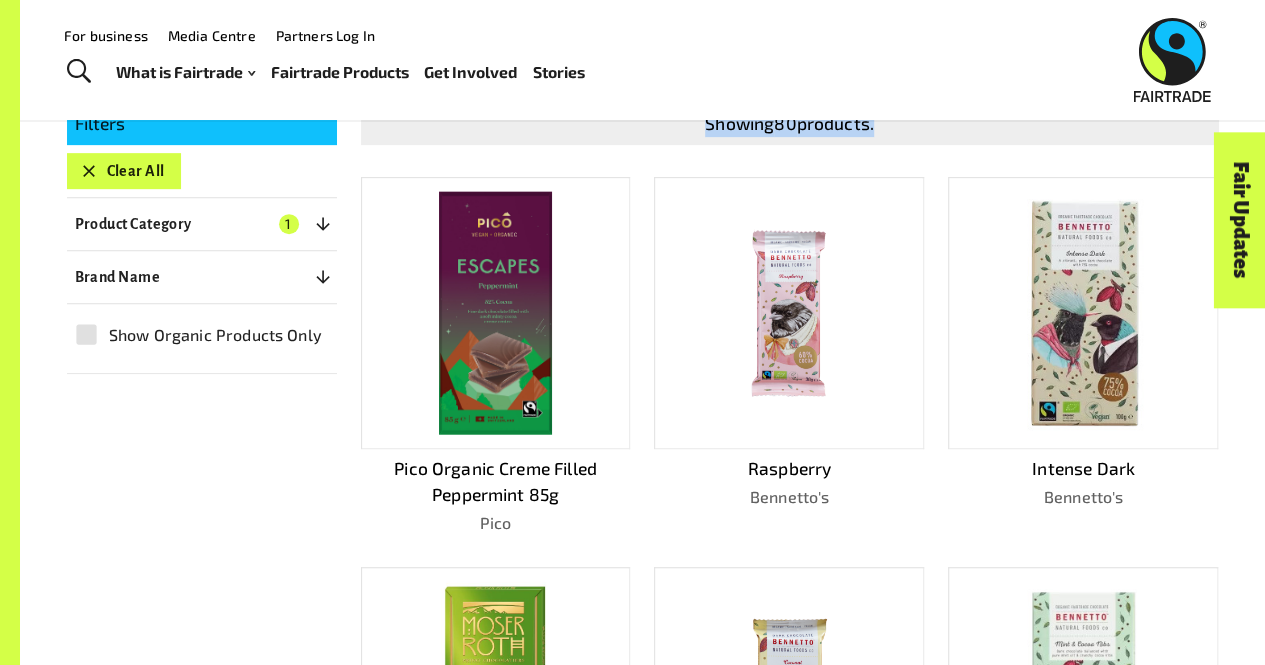 scroll, scrollTop: 0, scrollLeft: 0, axis: both 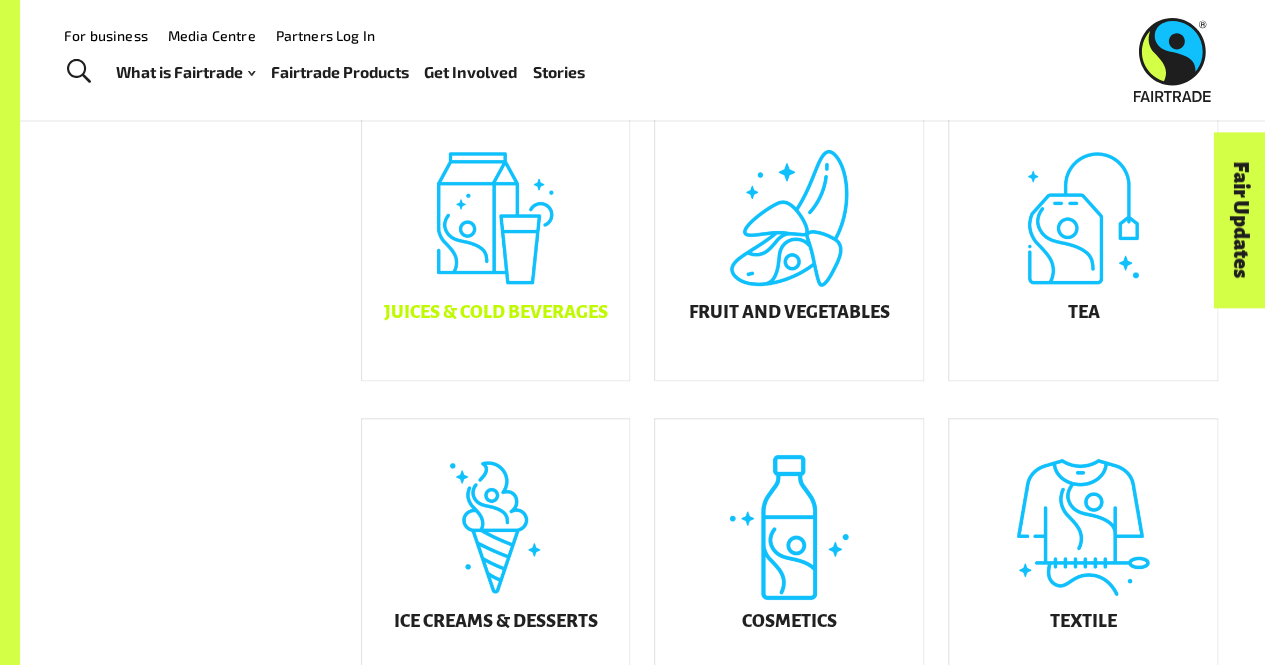 click on "Juices & Cold Beverages" at bounding box center (496, 246) 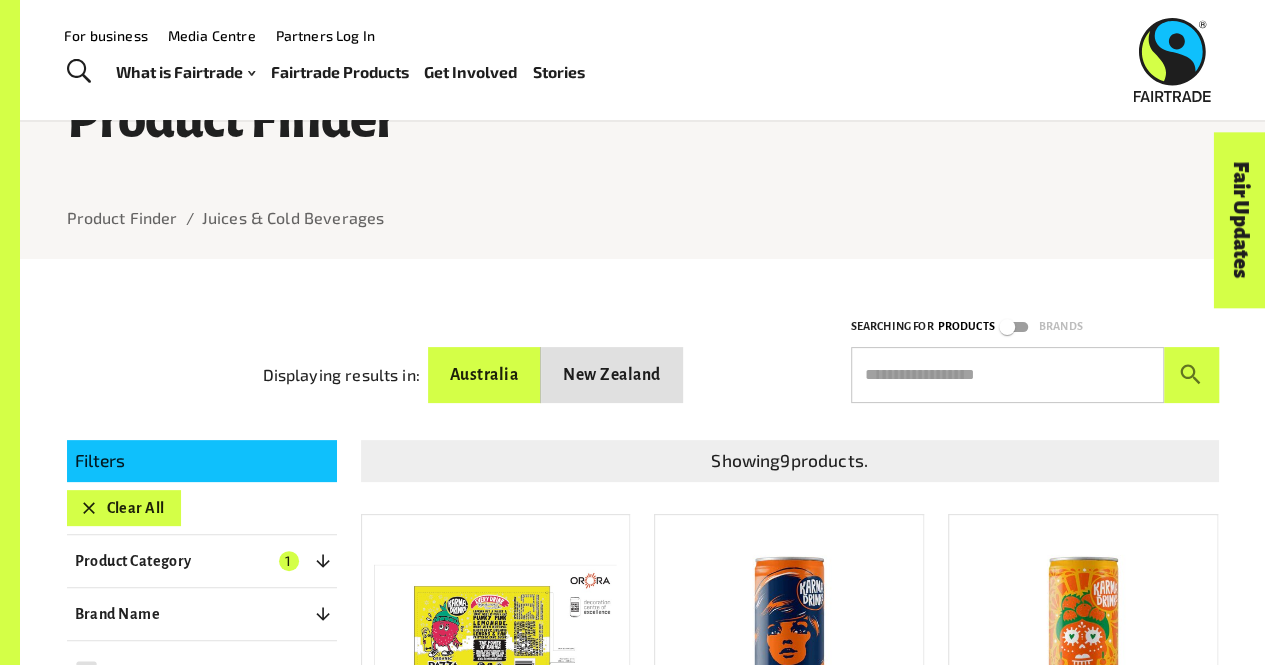 scroll, scrollTop: 0, scrollLeft: 0, axis: both 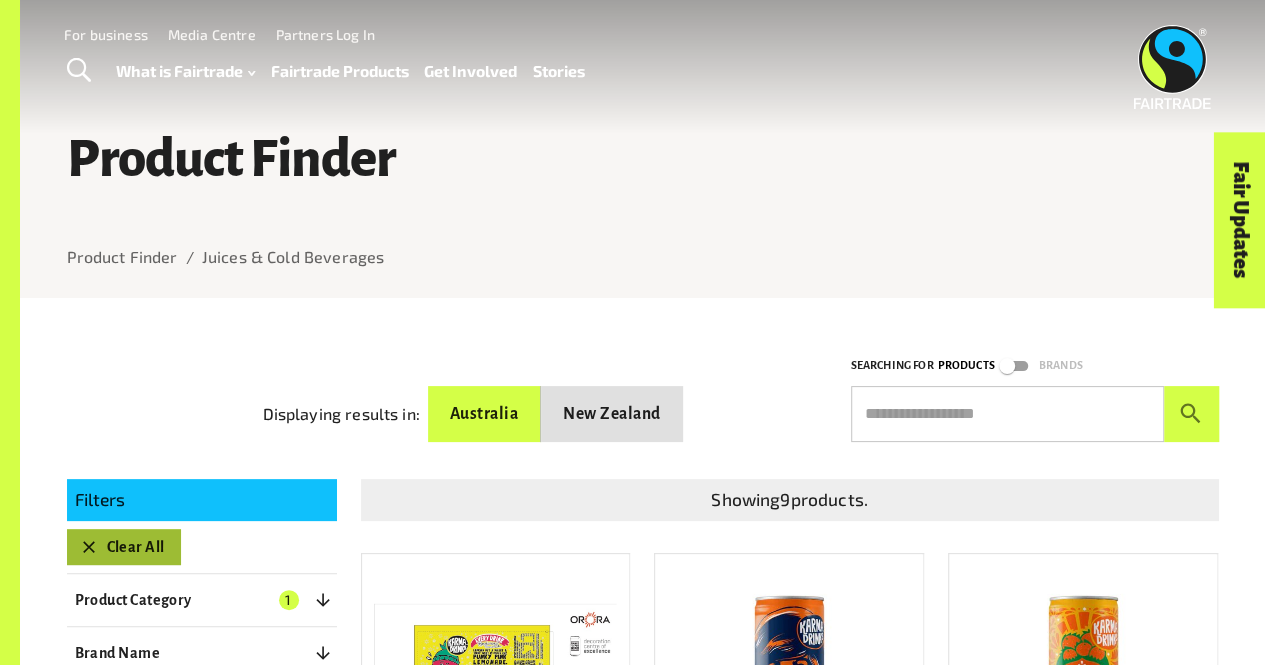click on "Clear All" at bounding box center (124, 547) 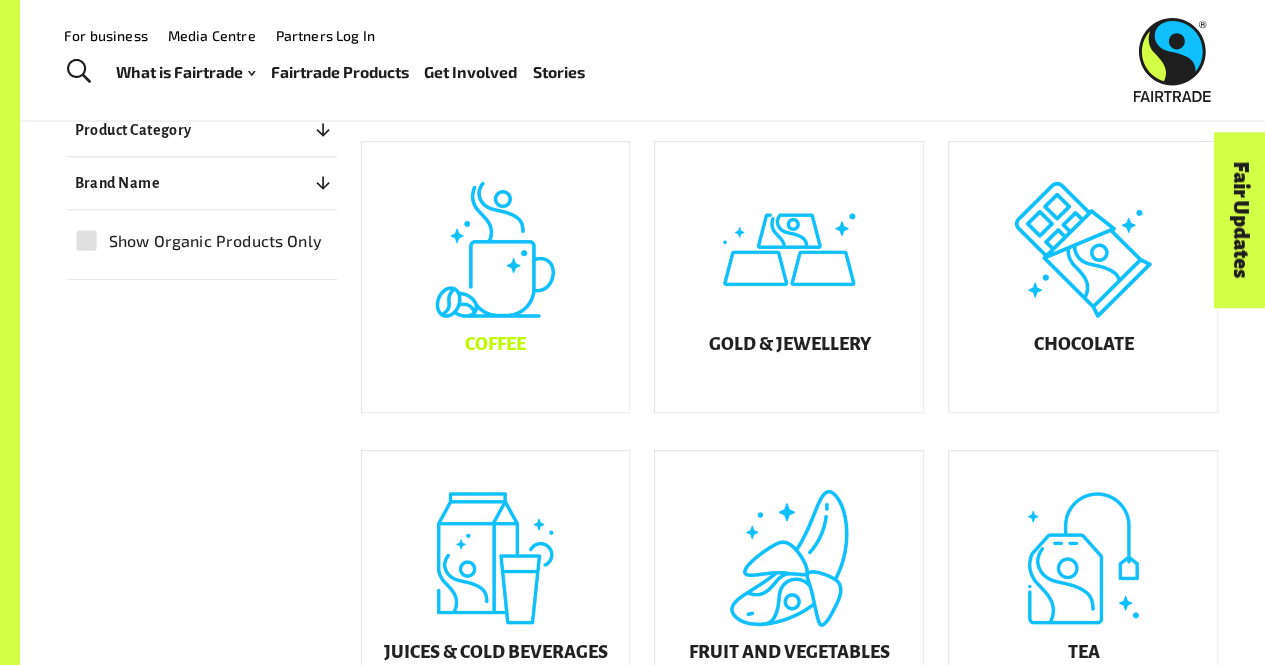 scroll, scrollTop: 345, scrollLeft: 0, axis: vertical 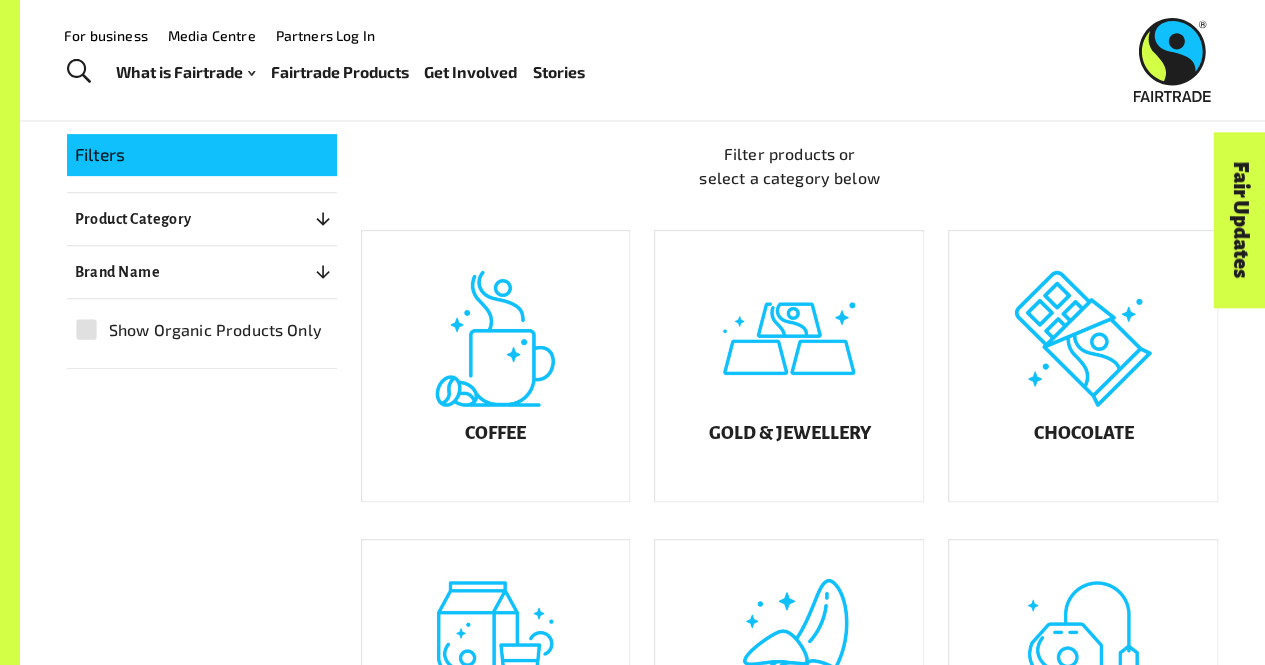 click on "Gold & Jewellery" at bounding box center (777, 352) 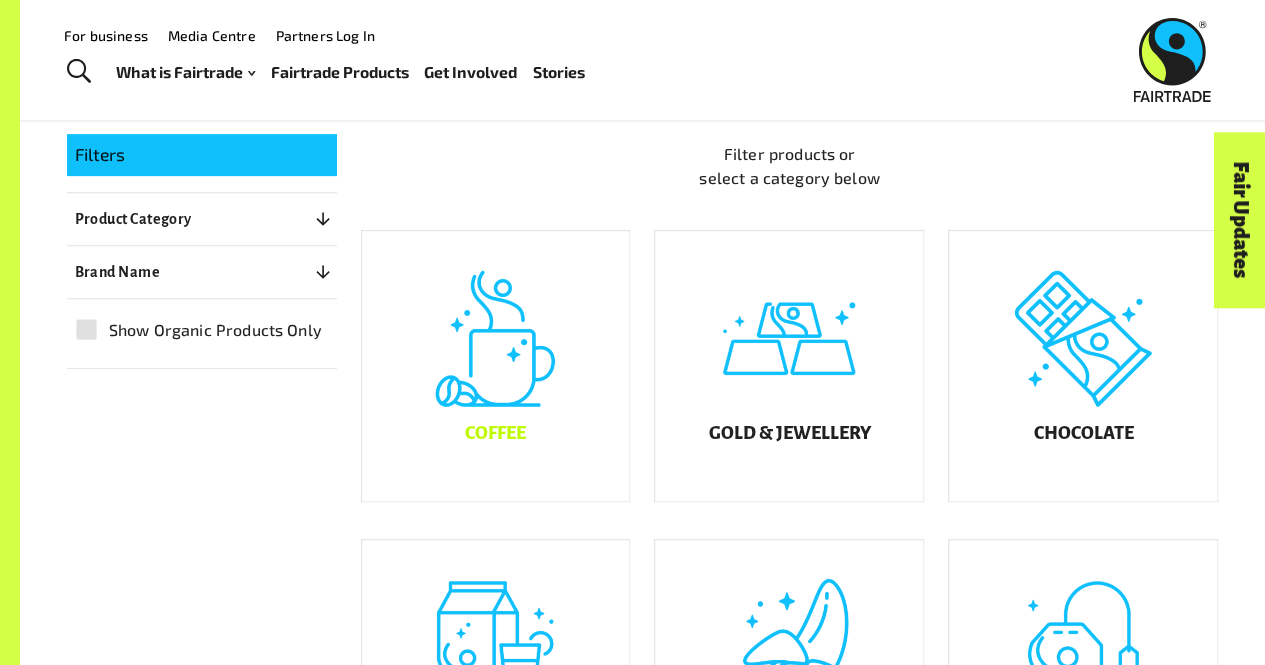 click on "Coffee" at bounding box center [496, 366] 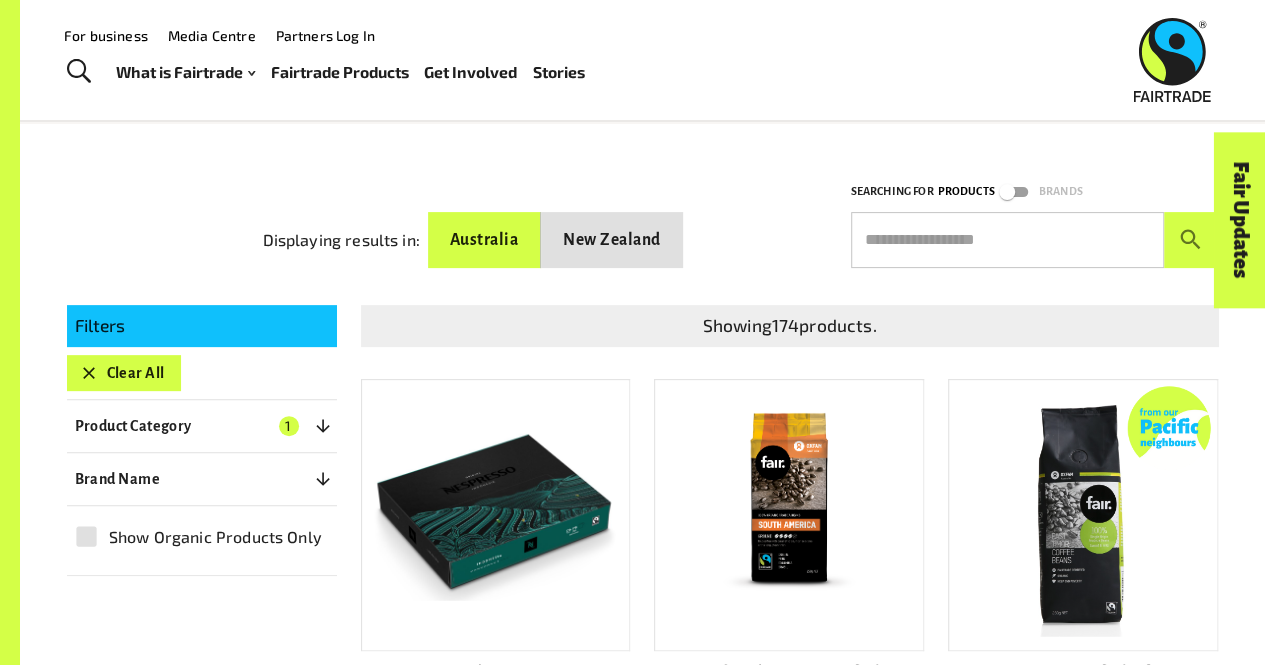 scroll, scrollTop: 172, scrollLeft: 0, axis: vertical 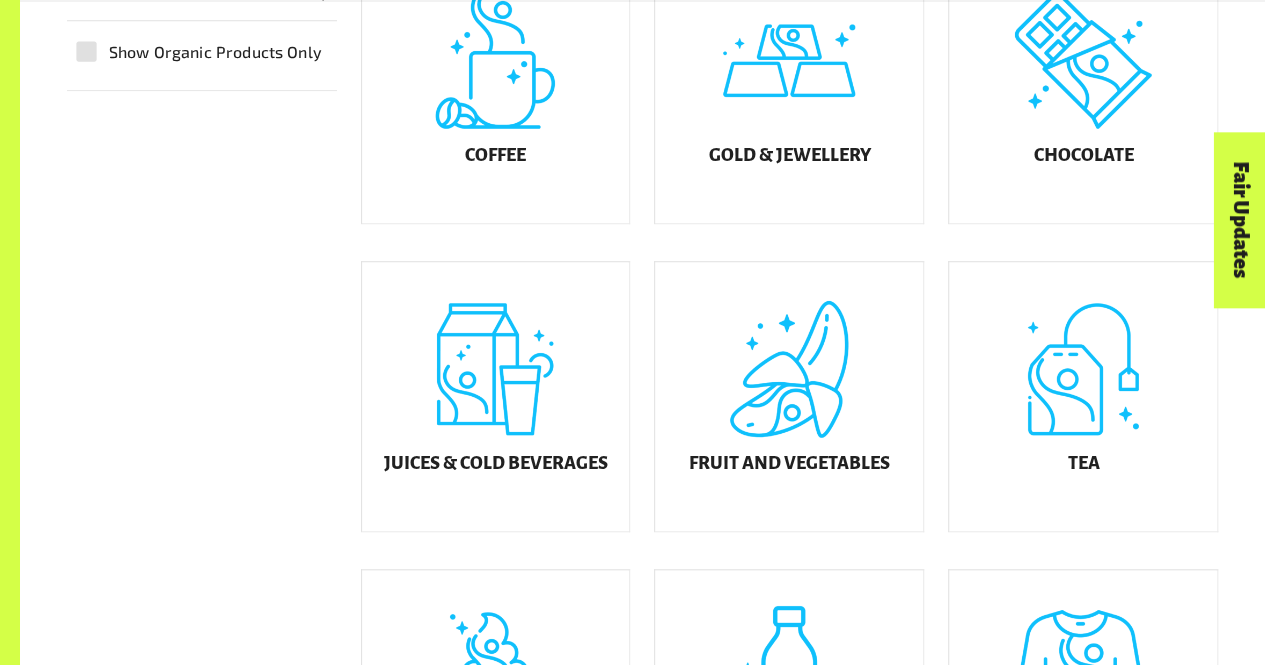 click on "Fruit and Vegetables" at bounding box center [789, 397] 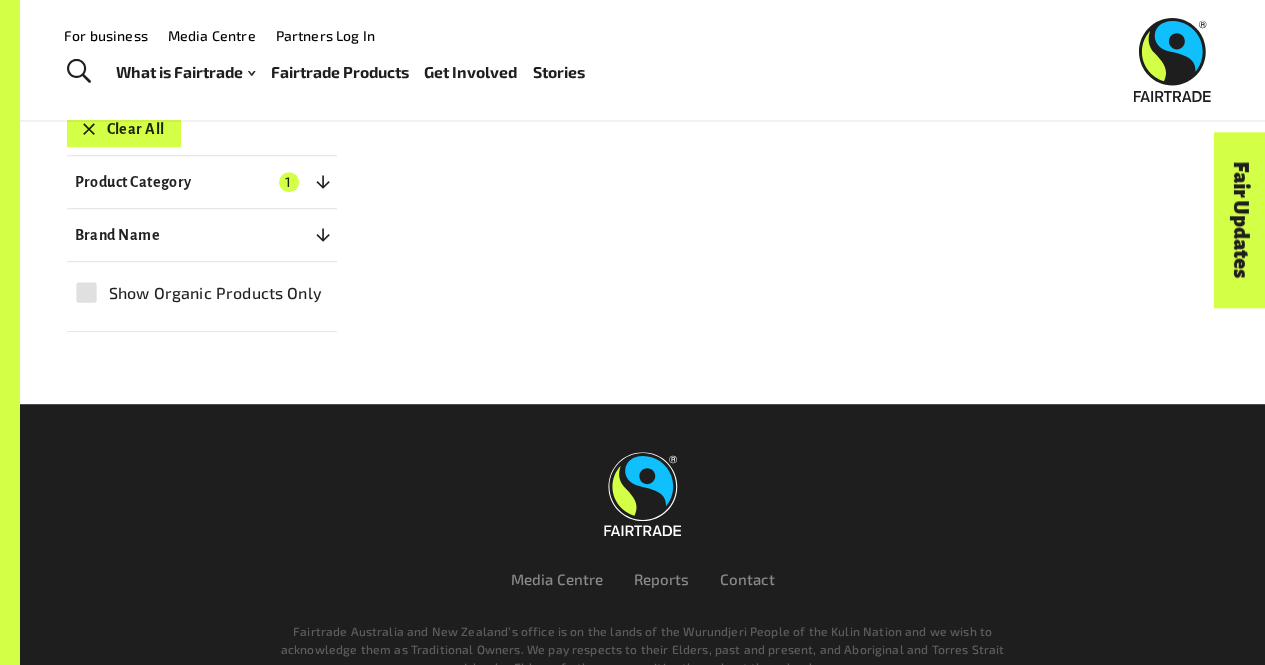 scroll, scrollTop: 303, scrollLeft: 0, axis: vertical 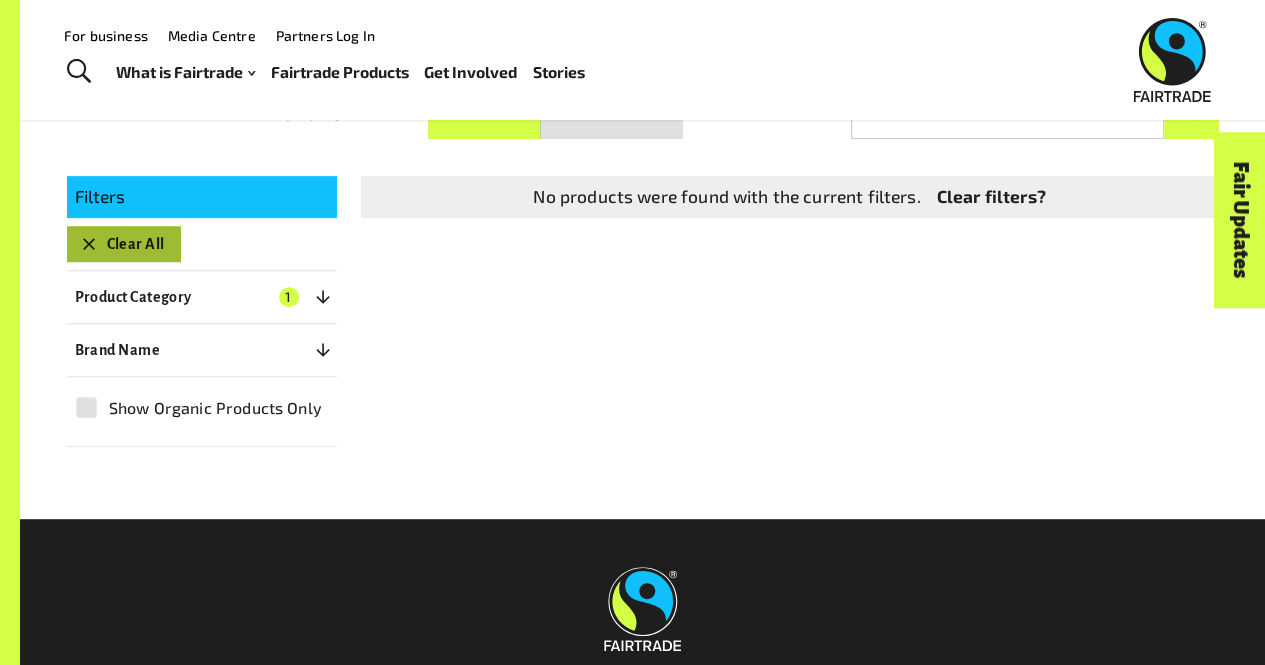 click on "Clear All" at bounding box center [124, 244] 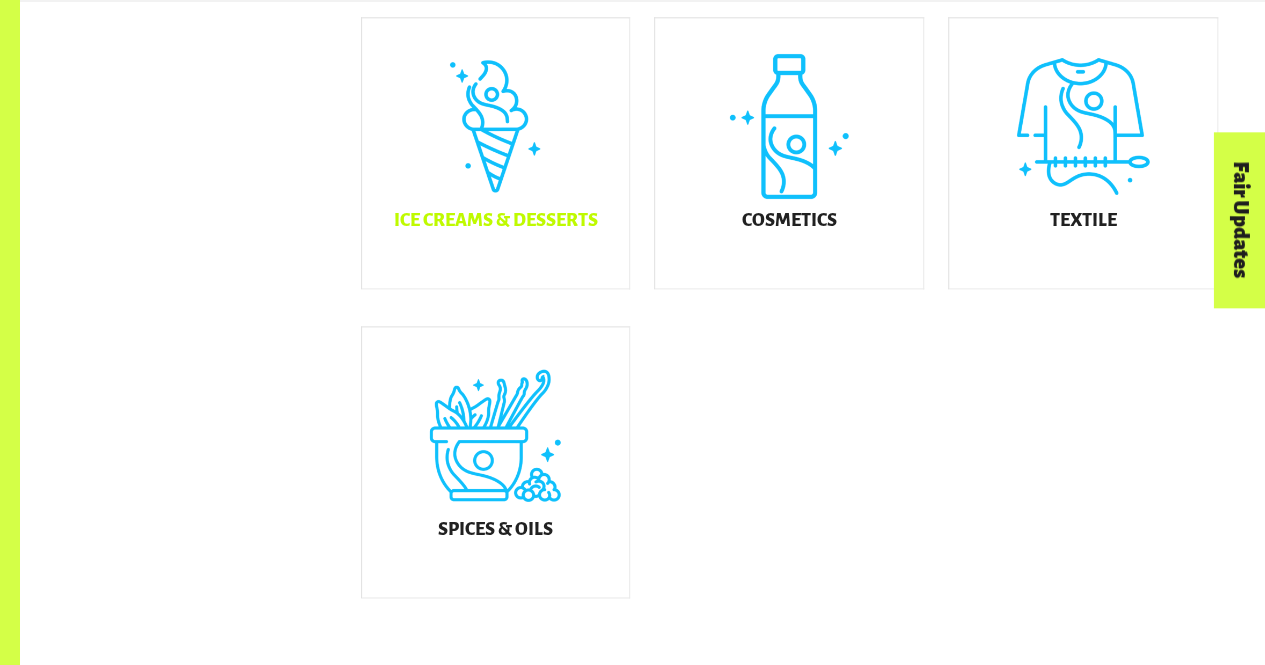 click on "Ice Creams & Desserts" at bounding box center (496, 153) 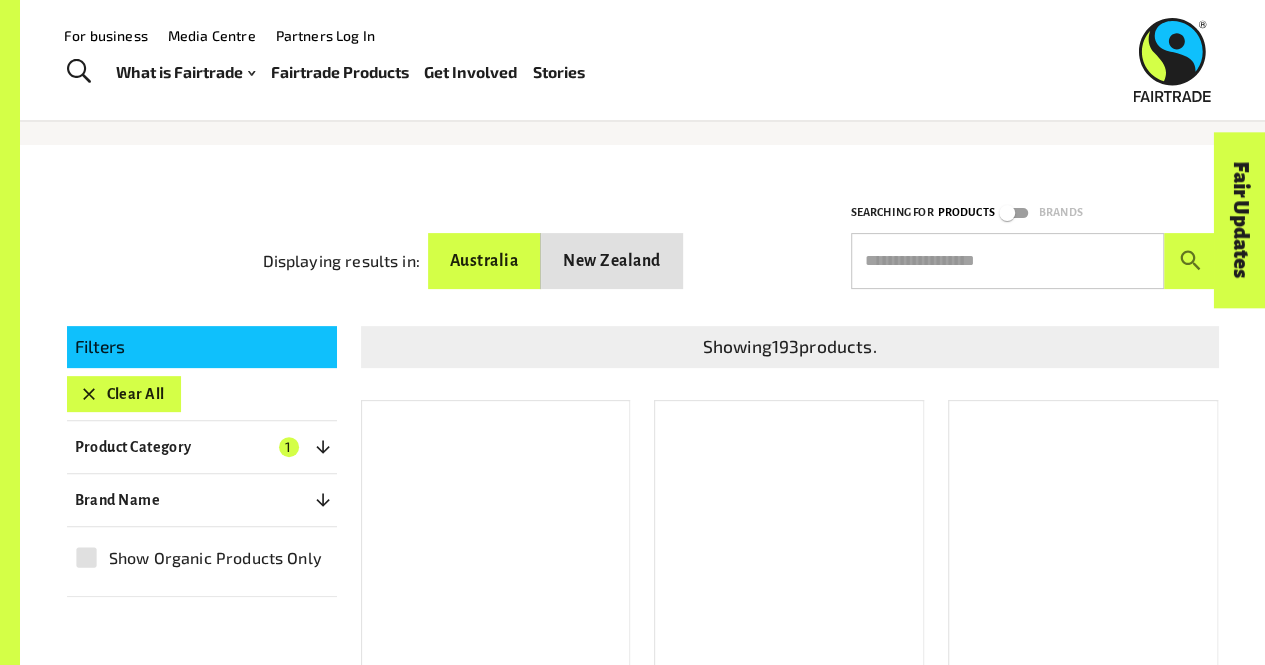 scroll, scrollTop: 79, scrollLeft: 0, axis: vertical 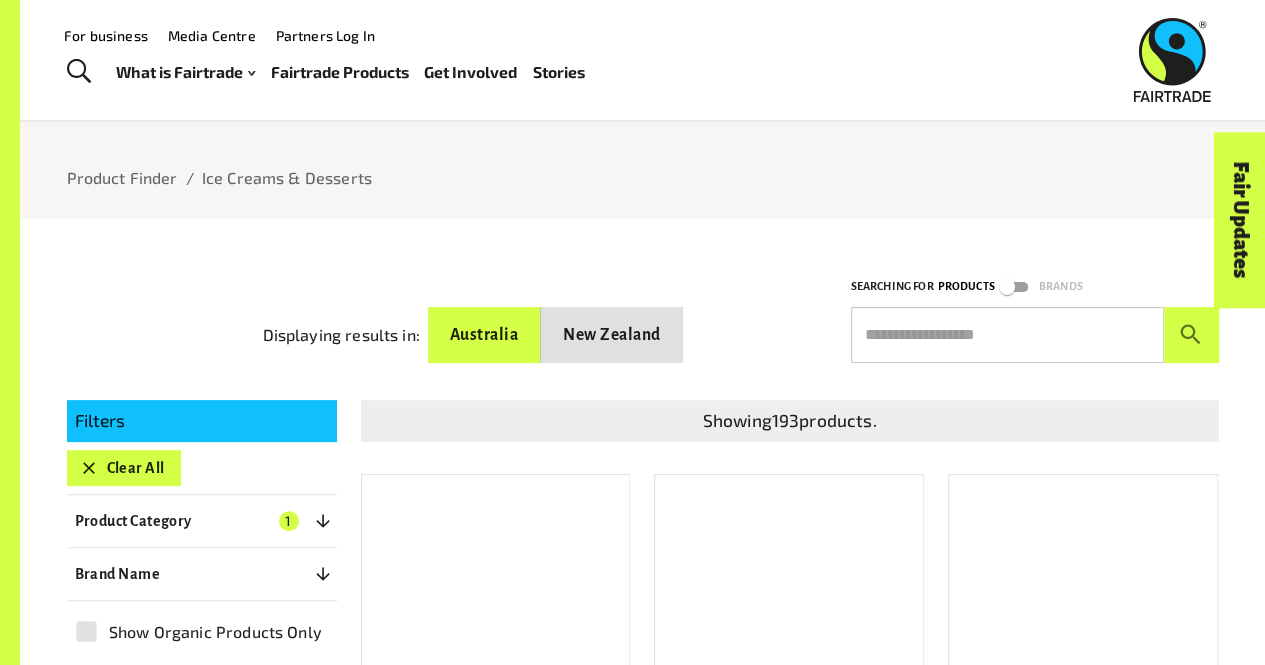 click on "Clear All" at bounding box center (124, 468) 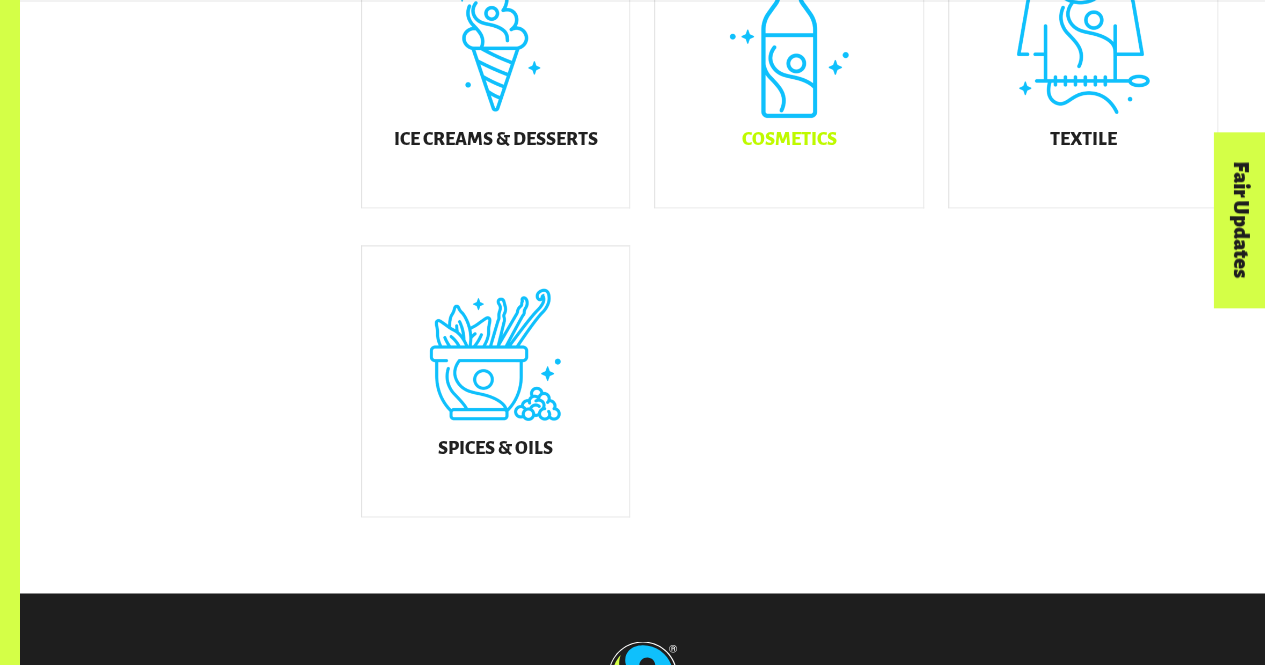 scroll, scrollTop: 1257, scrollLeft: 0, axis: vertical 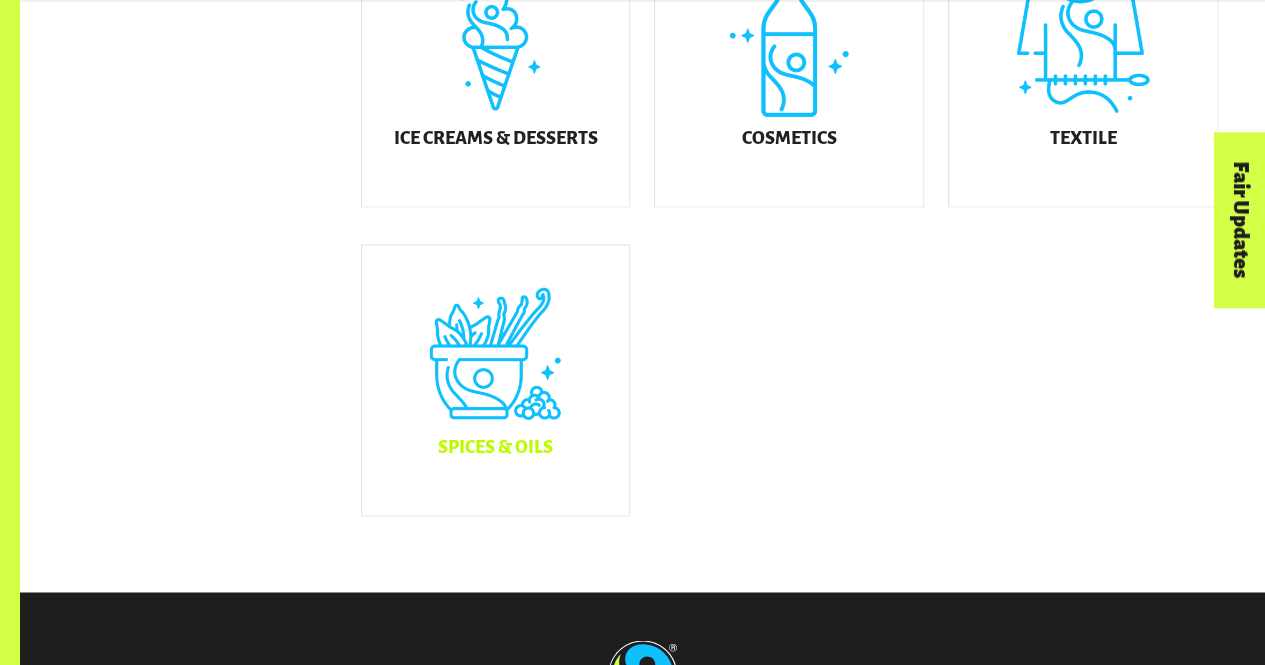 click on "Spices & Oils" at bounding box center [496, 380] 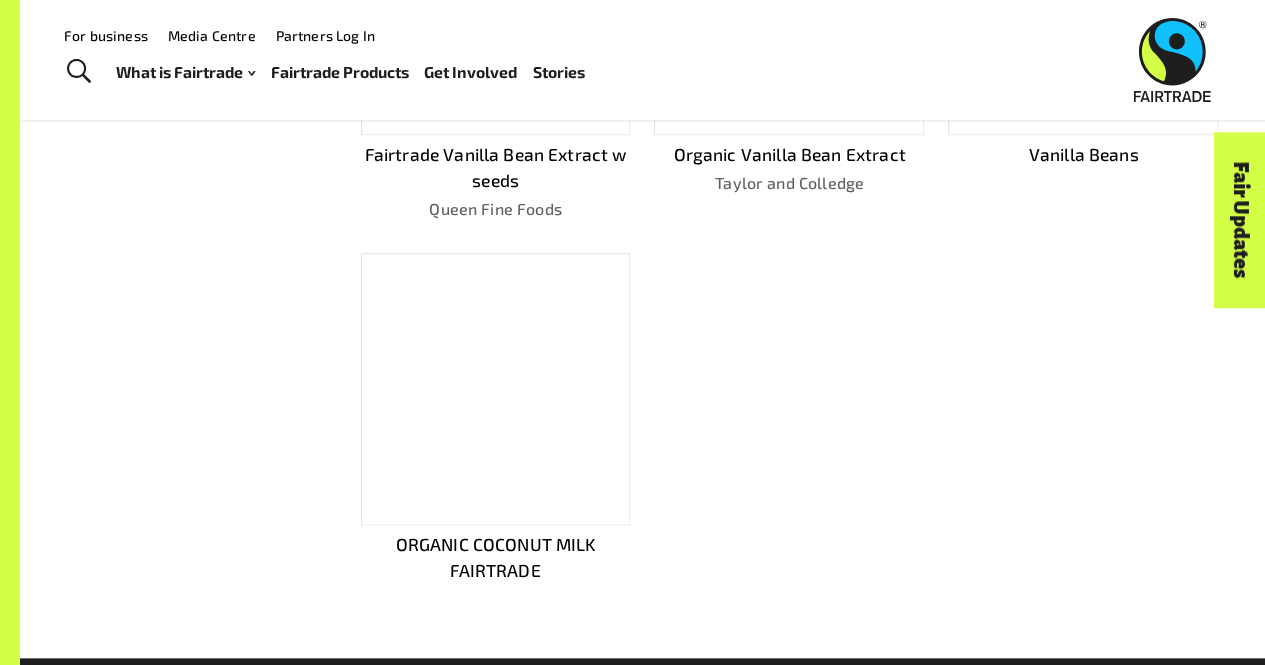 scroll, scrollTop: 679, scrollLeft: 0, axis: vertical 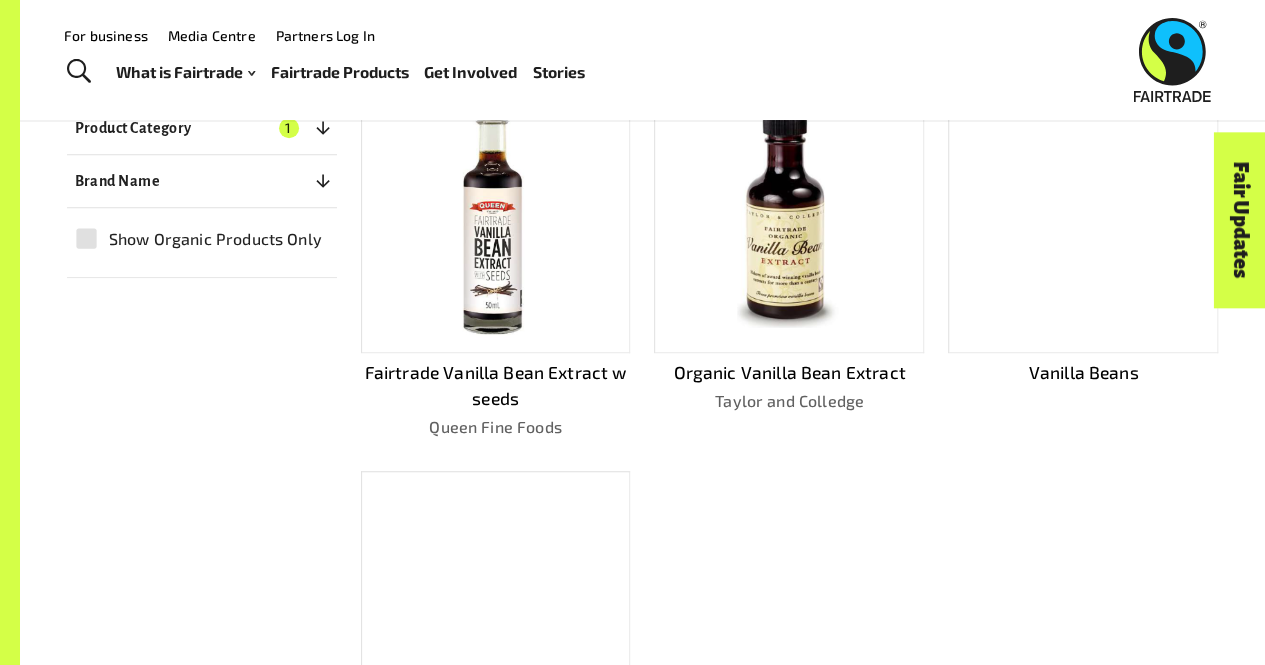 click at bounding box center (1083, 217) 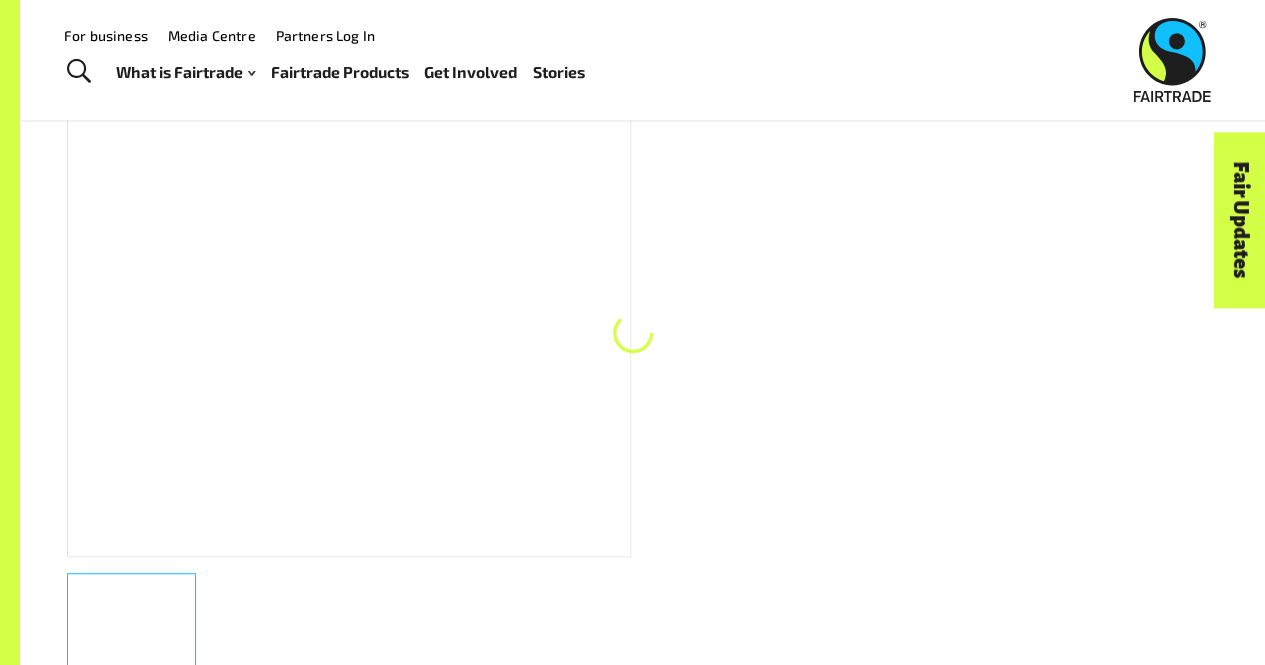 scroll, scrollTop: 303, scrollLeft: 0, axis: vertical 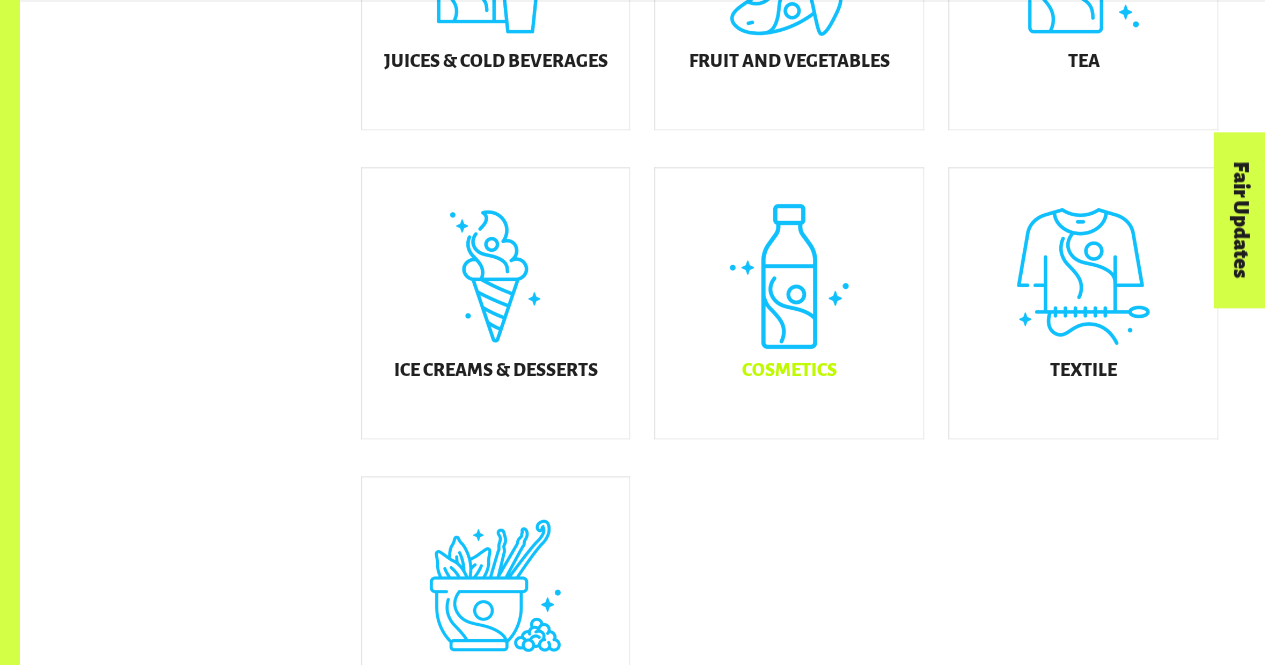 click on "Cosmetics" at bounding box center [789, 371] 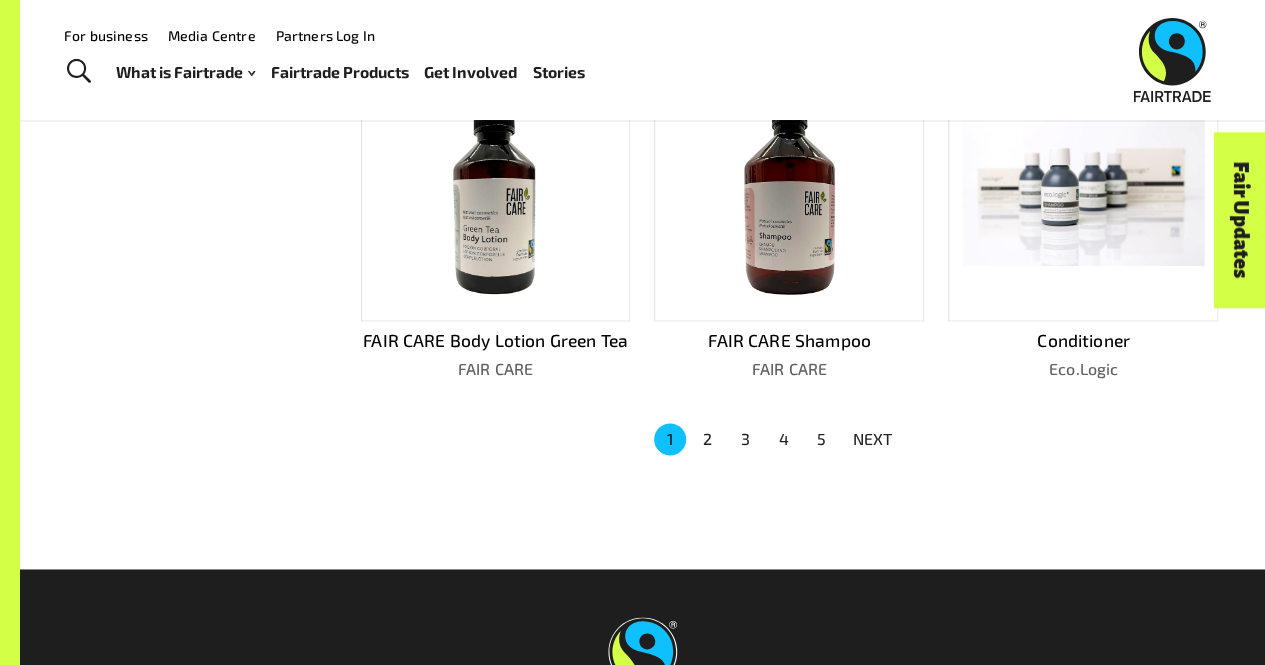 scroll, scrollTop: 1230, scrollLeft: 0, axis: vertical 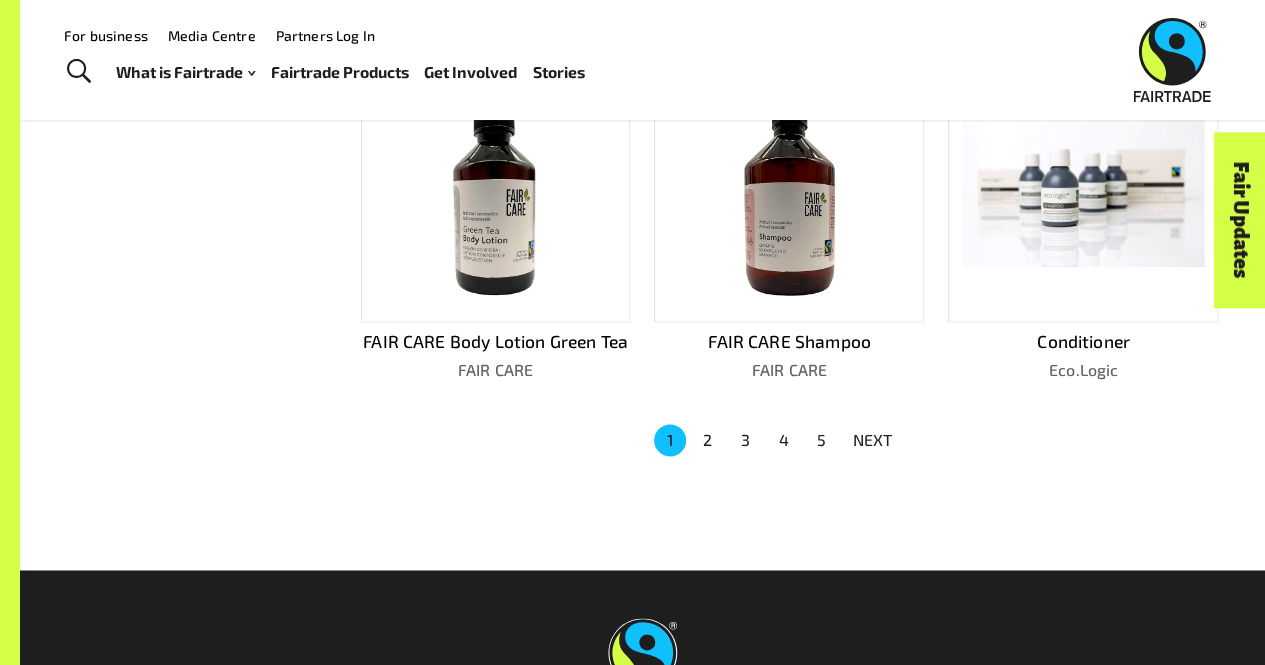 click on "2" at bounding box center [708, 440] 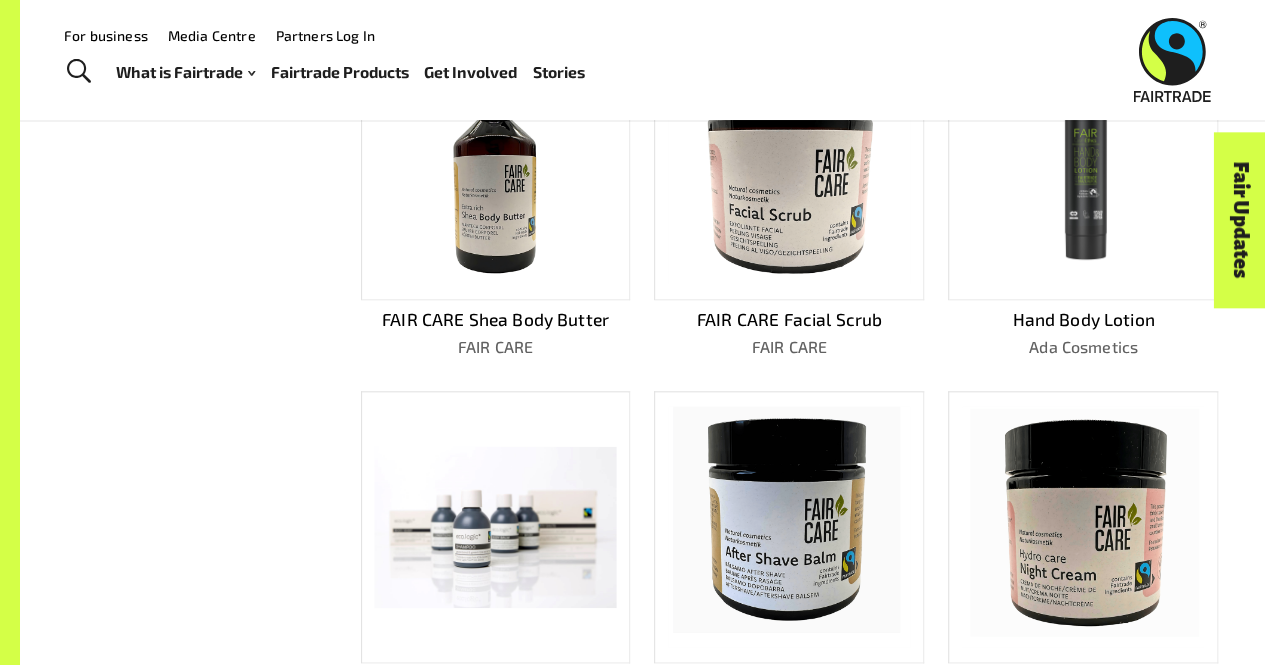 scroll, scrollTop: 888, scrollLeft: 0, axis: vertical 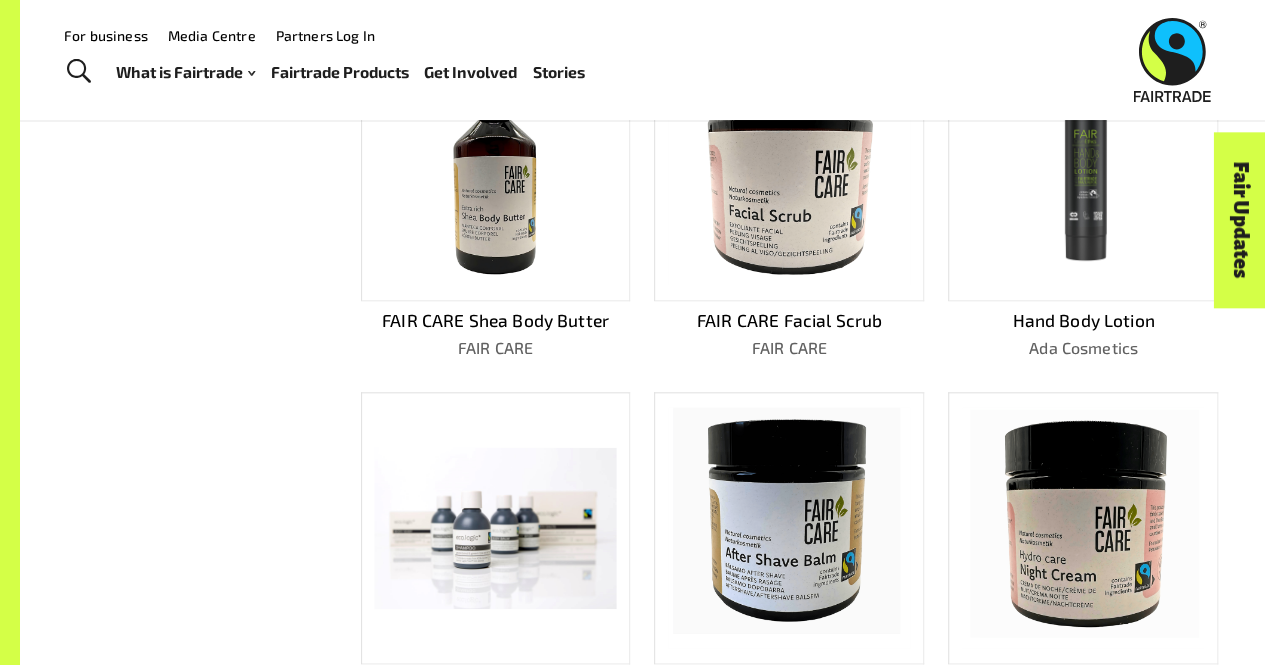 click at bounding box center [79, 72] 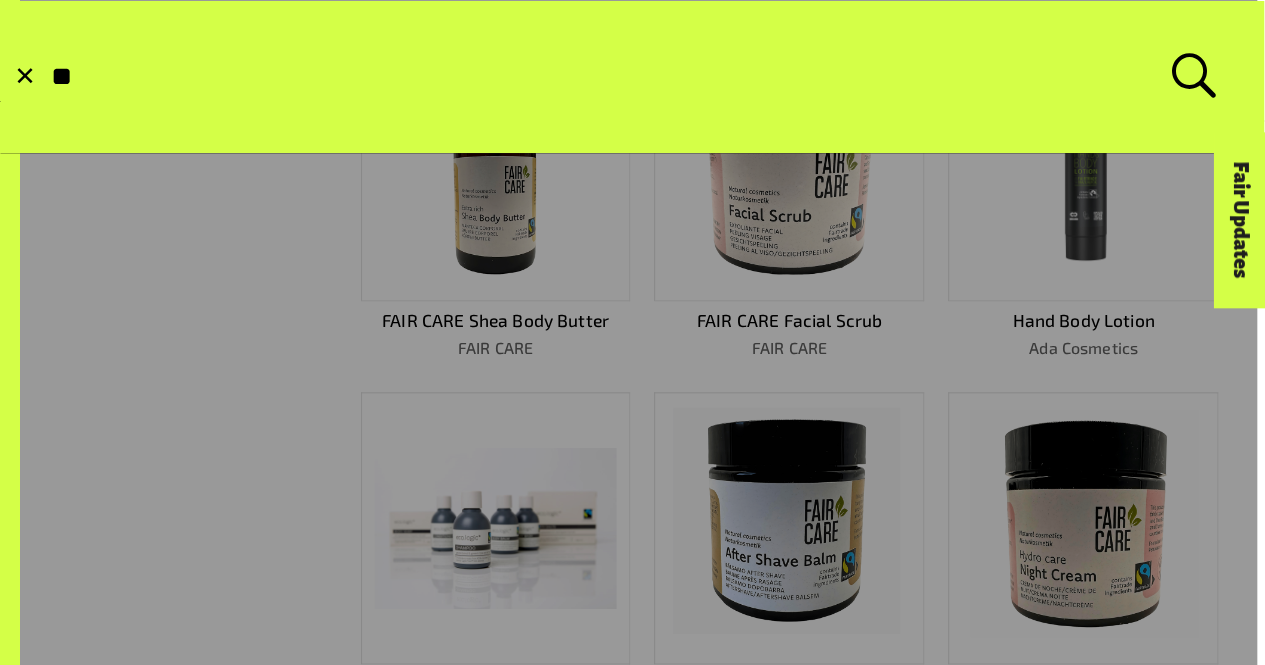 type on "*" 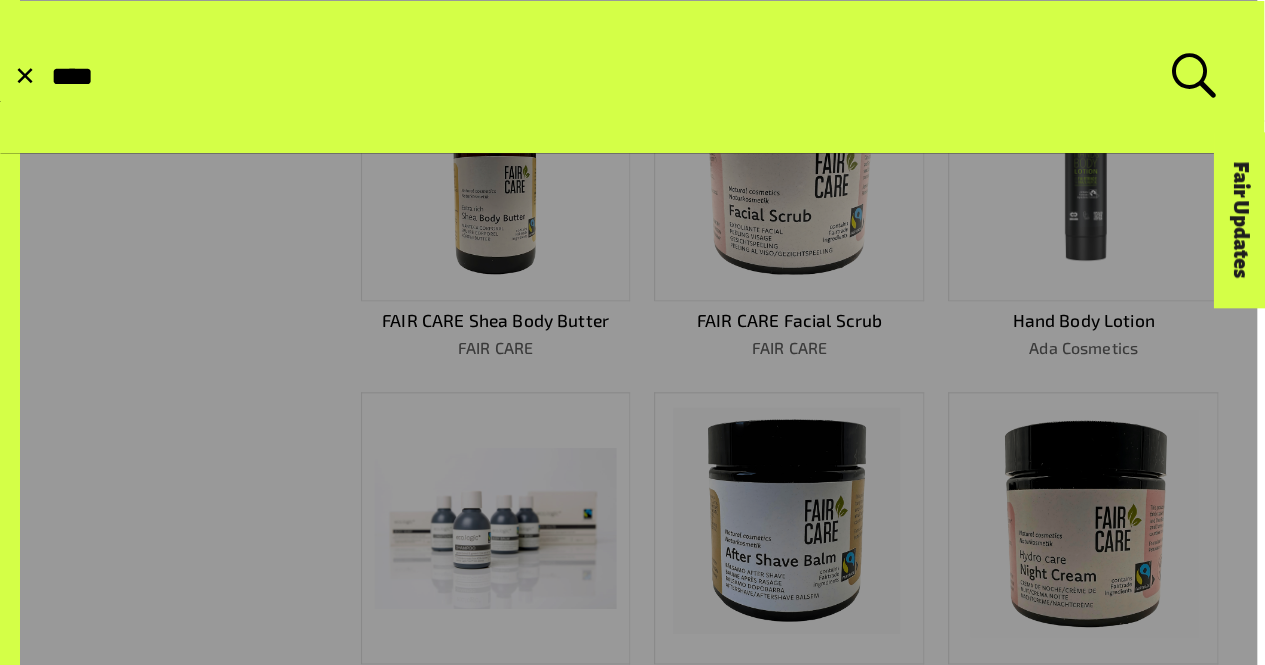 click at bounding box center (49, 77) 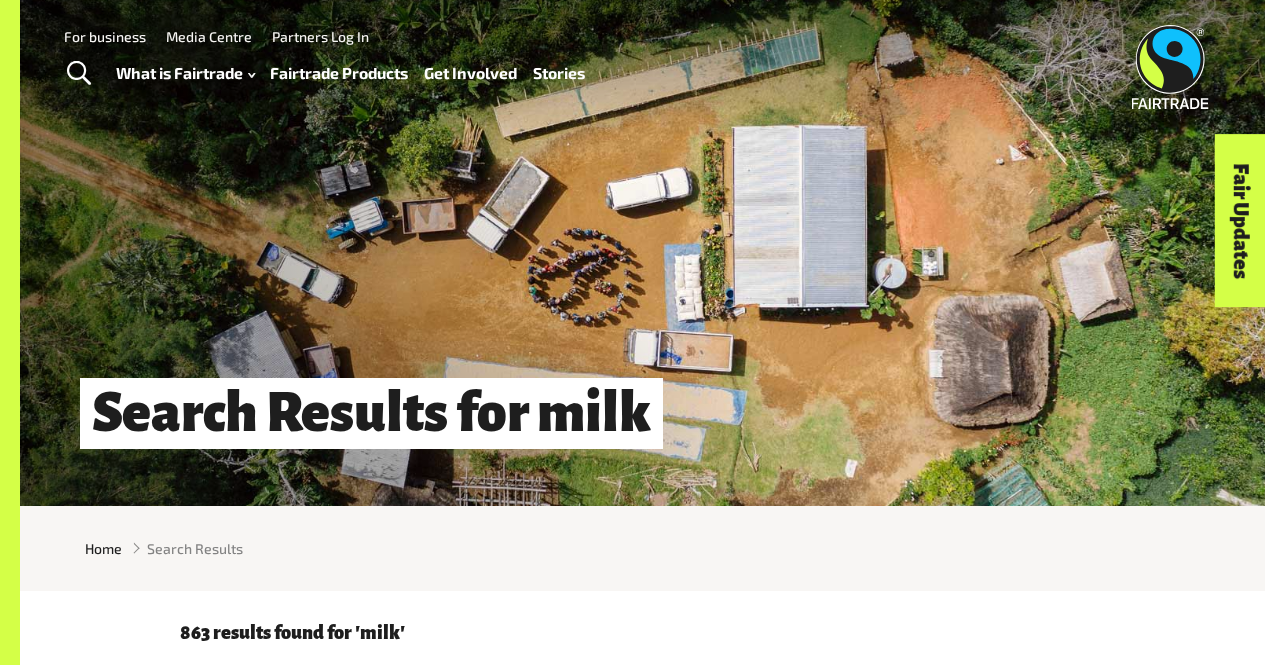 scroll, scrollTop: 0, scrollLeft: 0, axis: both 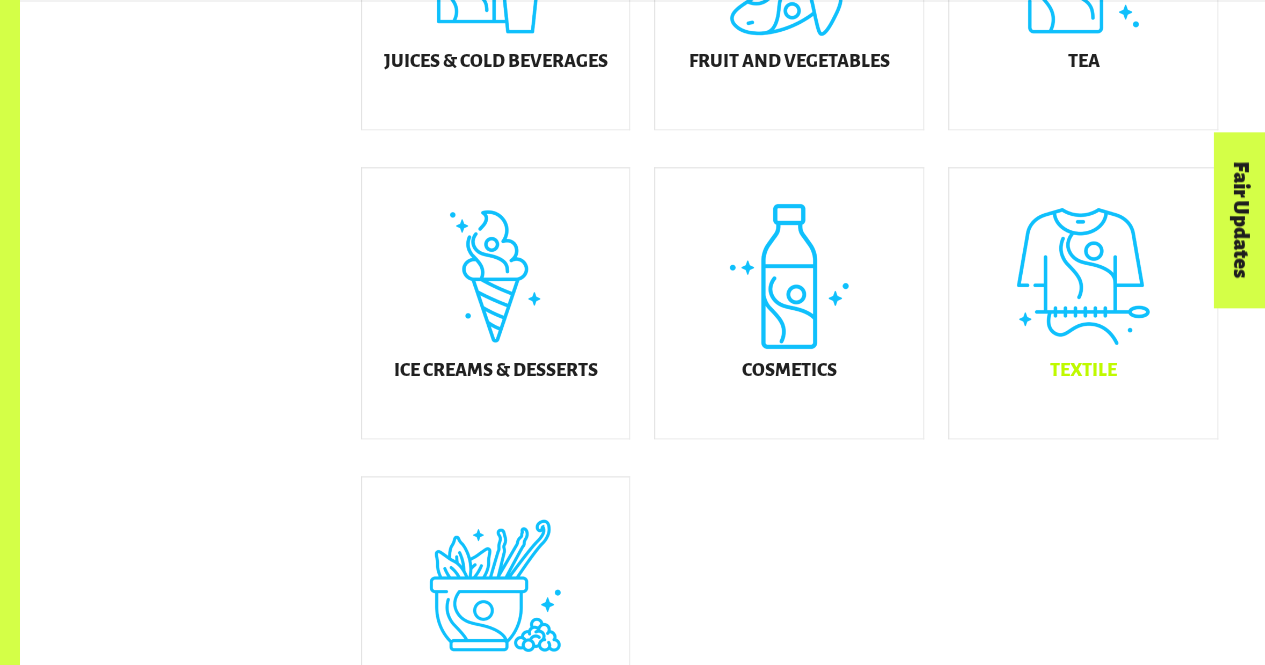 click on "Textile" at bounding box center [1083, 303] 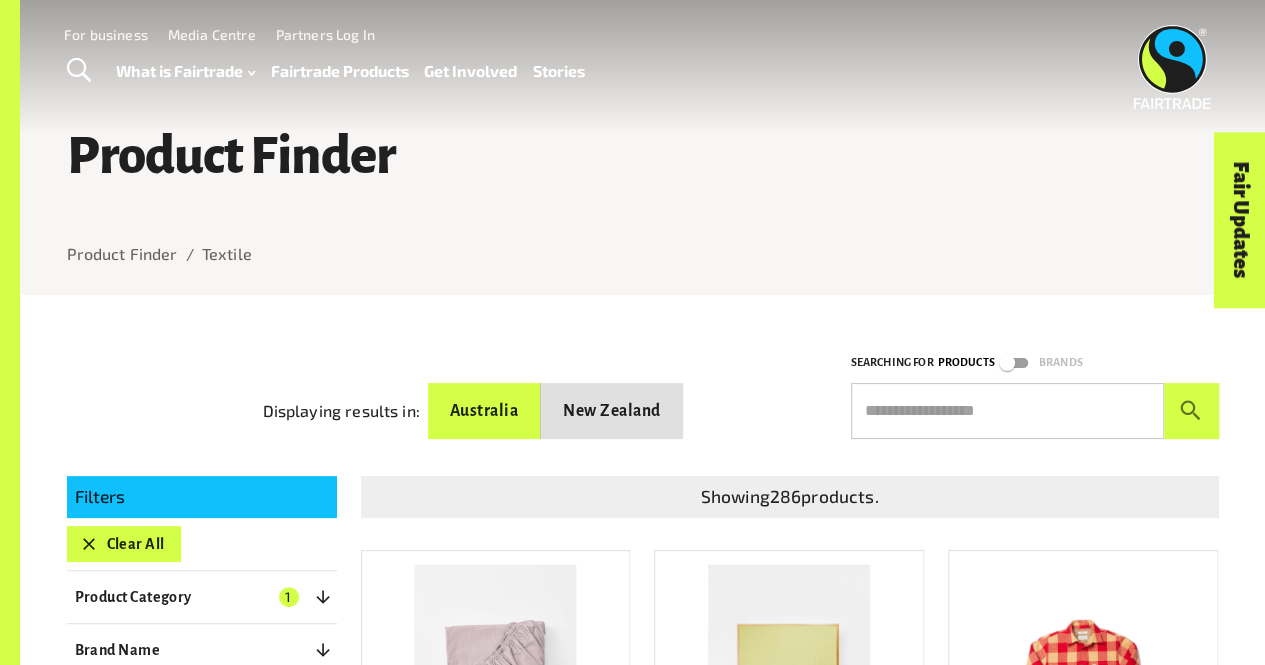 scroll, scrollTop: 0, scrollLeft: 0, axis: both 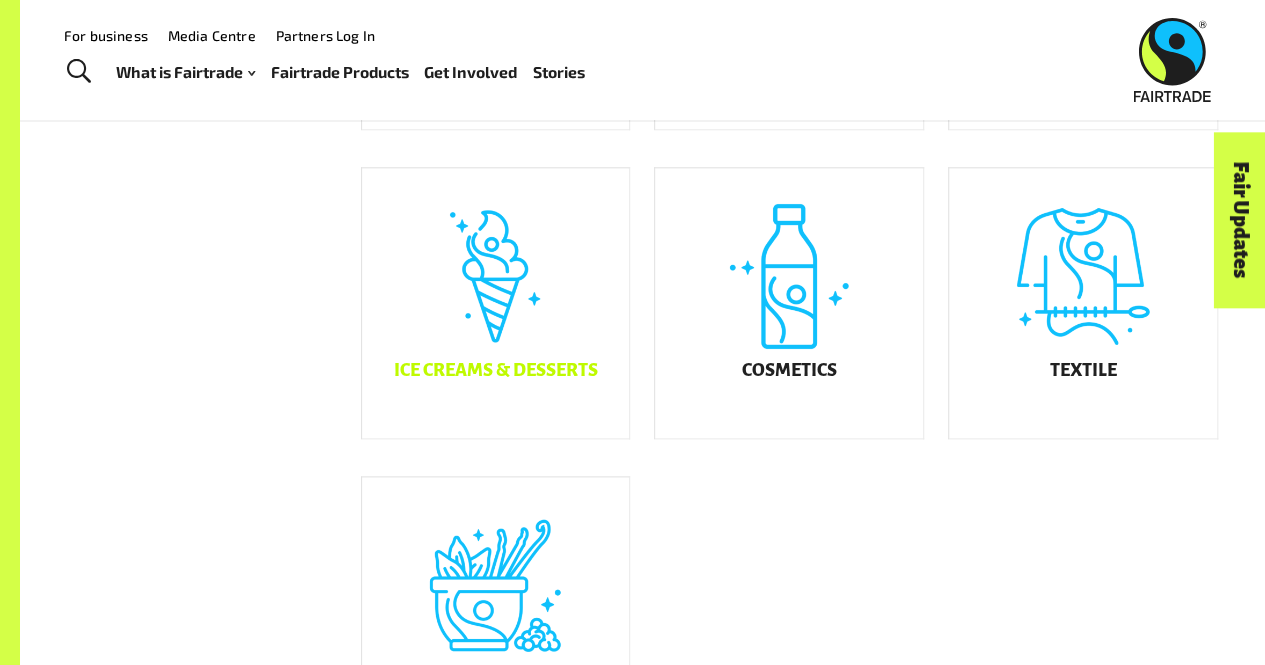 click on "Ice Creams & Desserts" at bounding box center (496, 303) 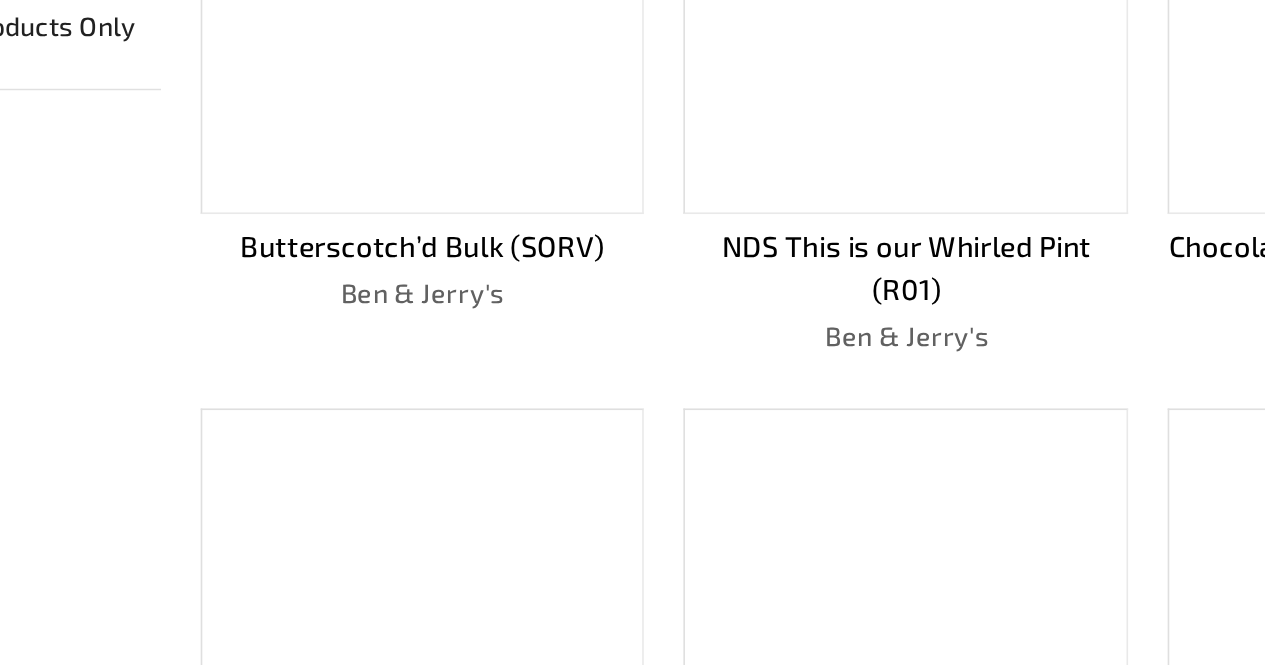 scroll, scrollTop: 433, scrollLeft: 0, axis: vertical 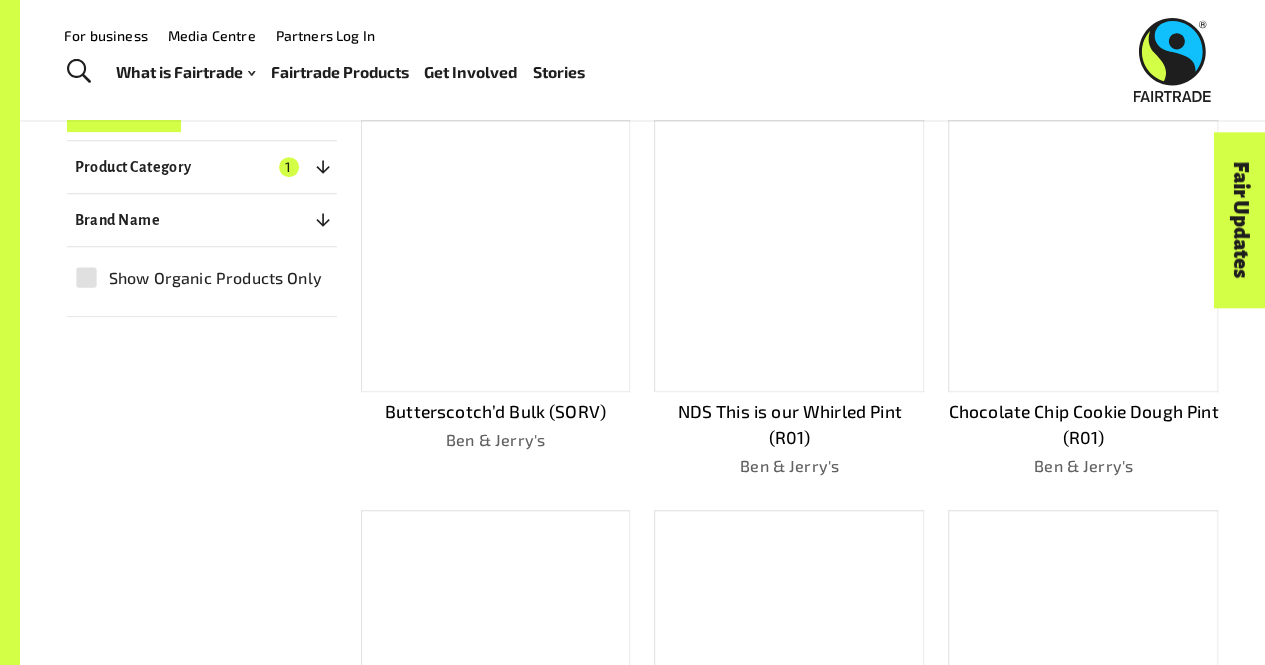 click on "What is Fairtrade
Go back 	 What is Fairtrade
How Fairtrade works
Where Fairtrade works
Fast facts
Who we are
Reports
Fairtrade Products
Get Involved
Go back 	 Get Involved
Fairtrade Fortnight 2025
Fairtrade Supporting Workplaces
2025 Fairtrade Supporting Workplaces
Stories" at bounding box center [-280, 302] 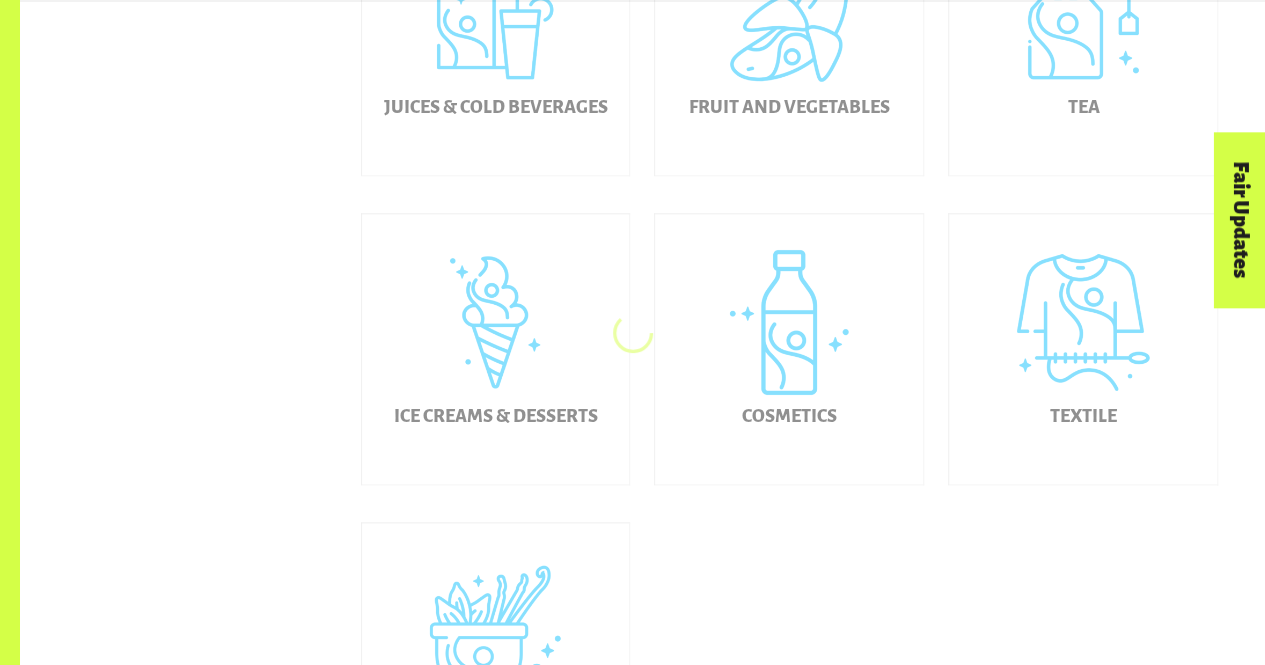 scroll, scrollTop: 1025, scrollLeft: 0, axis: vertical 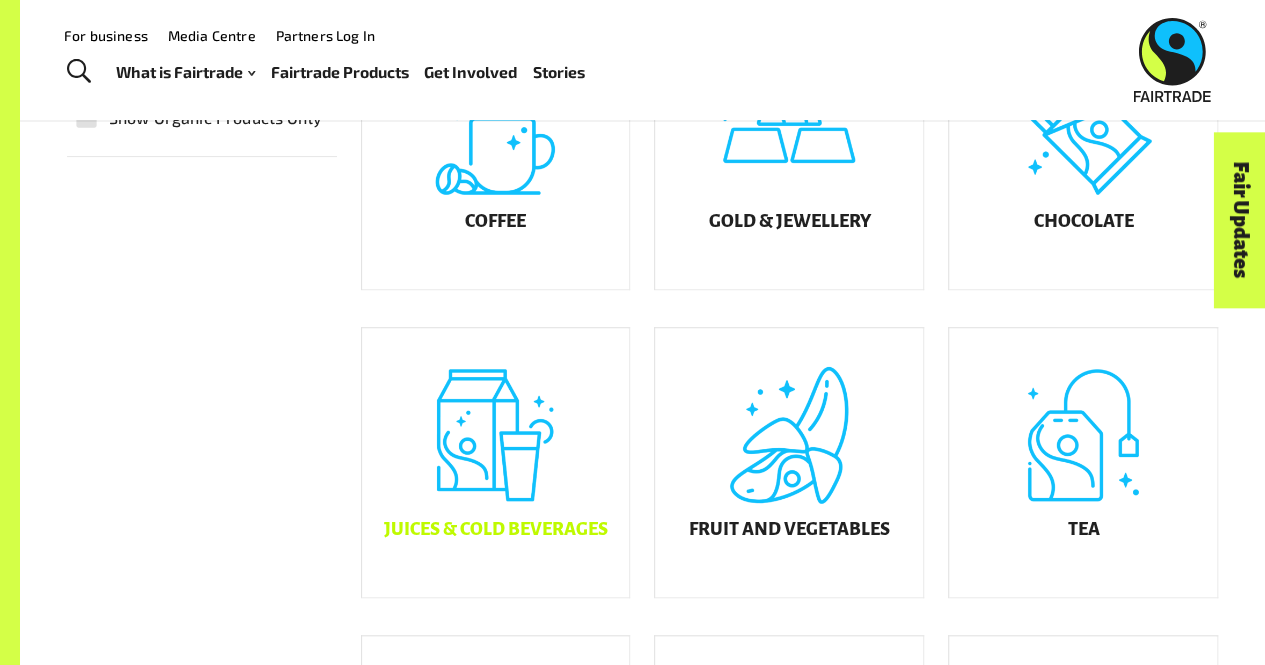 click on "Juices & Cold Beverages" at bounding box center (496, 463) 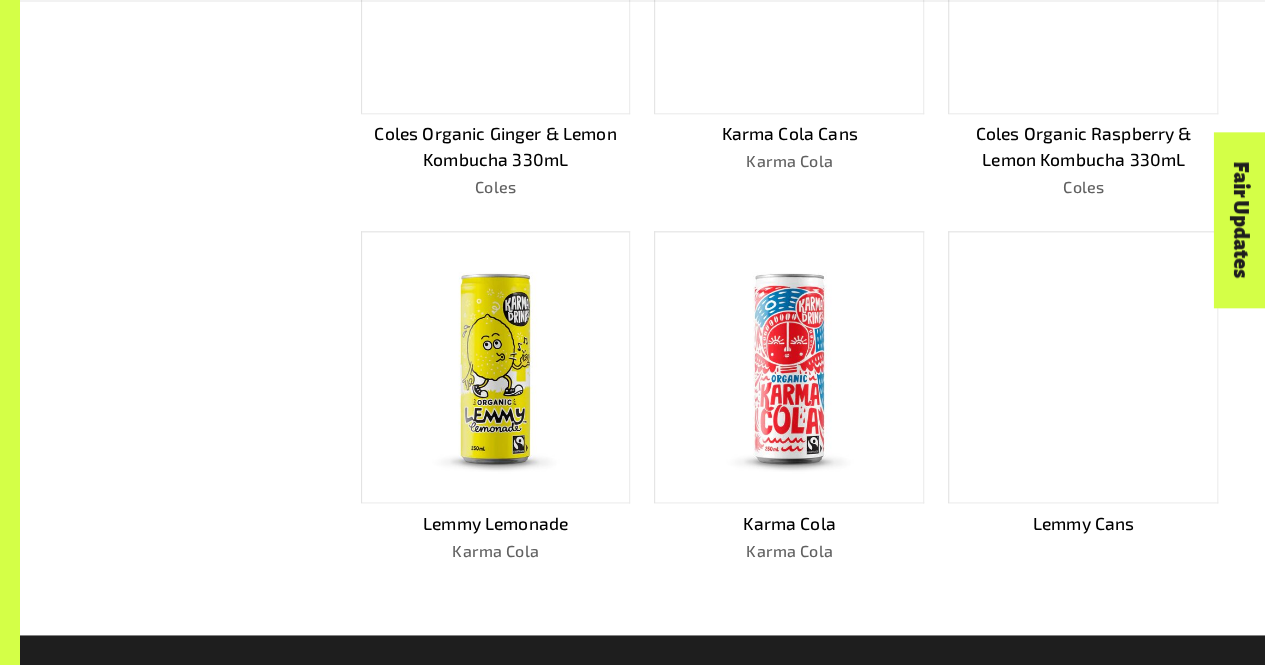 scroll, scrollTop: 1073, scrollLeft: 0, axis: vertical 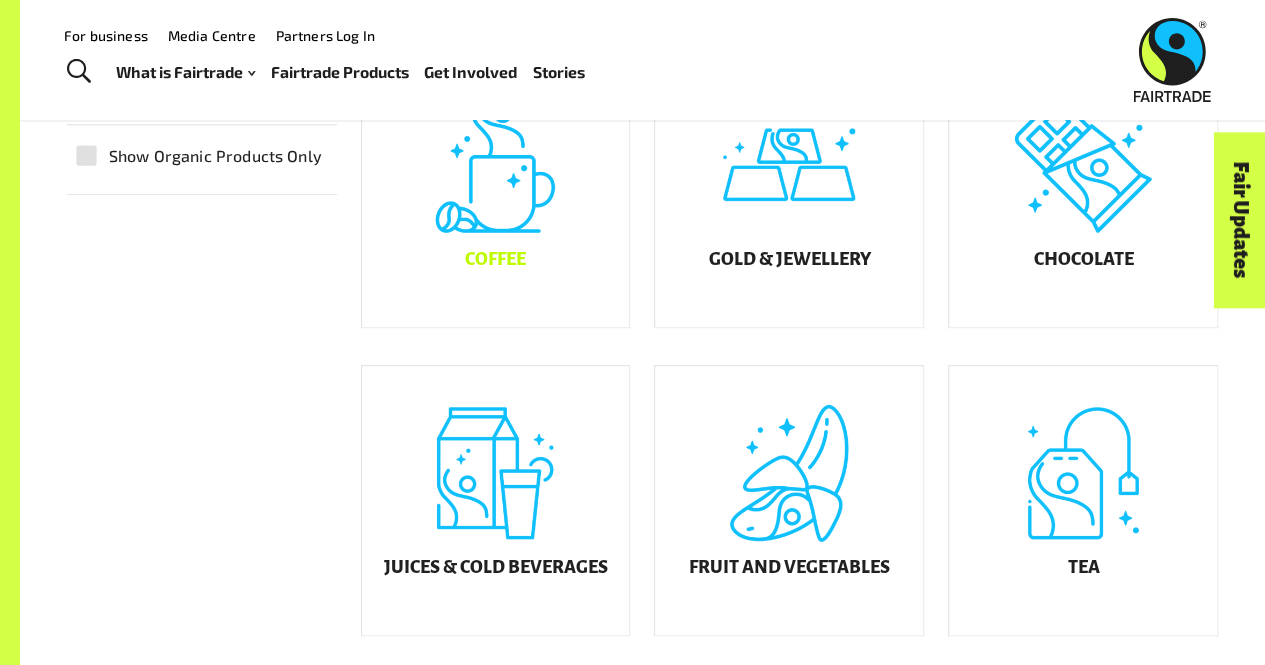 click on "Coffee" at bounding box center (496, 192) 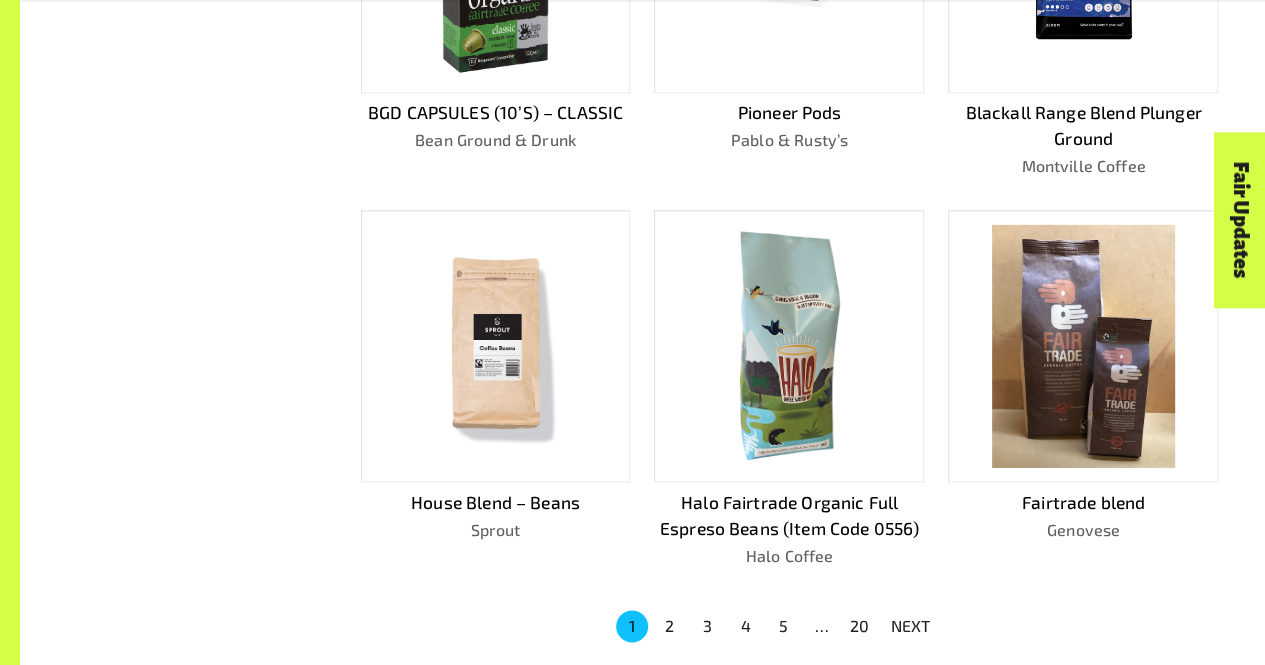 scroll, scrollTop: 1123, scrollLeft: 0, axis: vertical 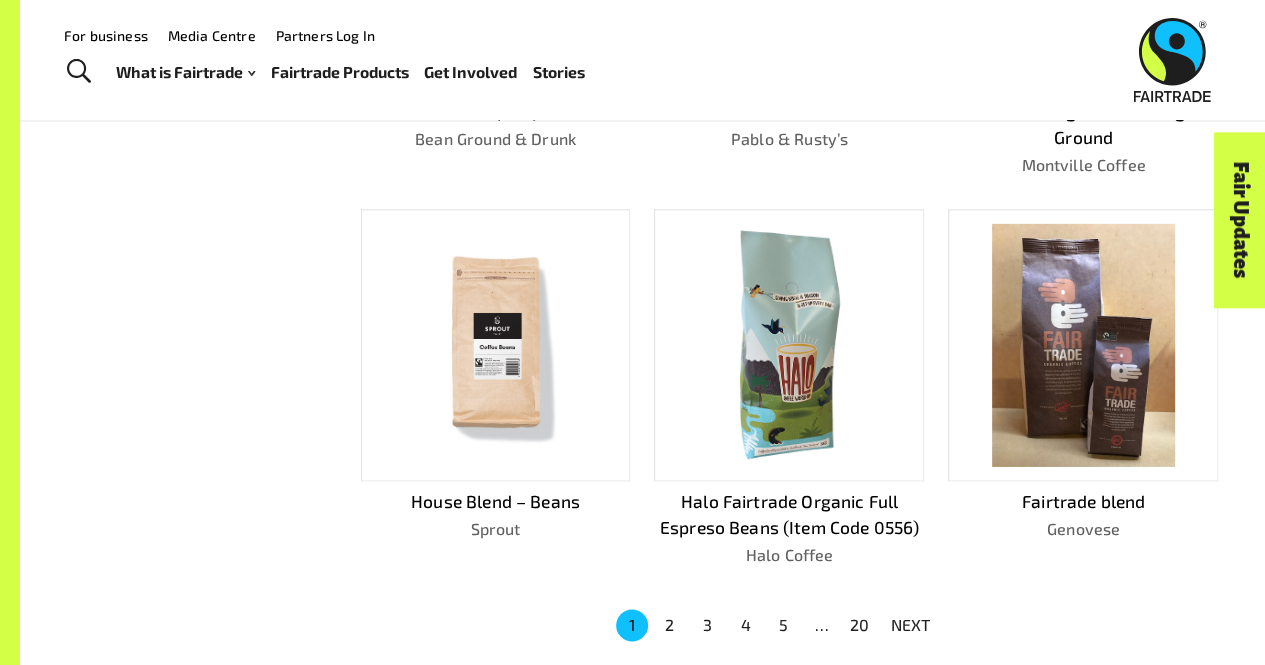 click on "1 2 3 4 5 … 20 NEXT" at bounding box center [778, 625] 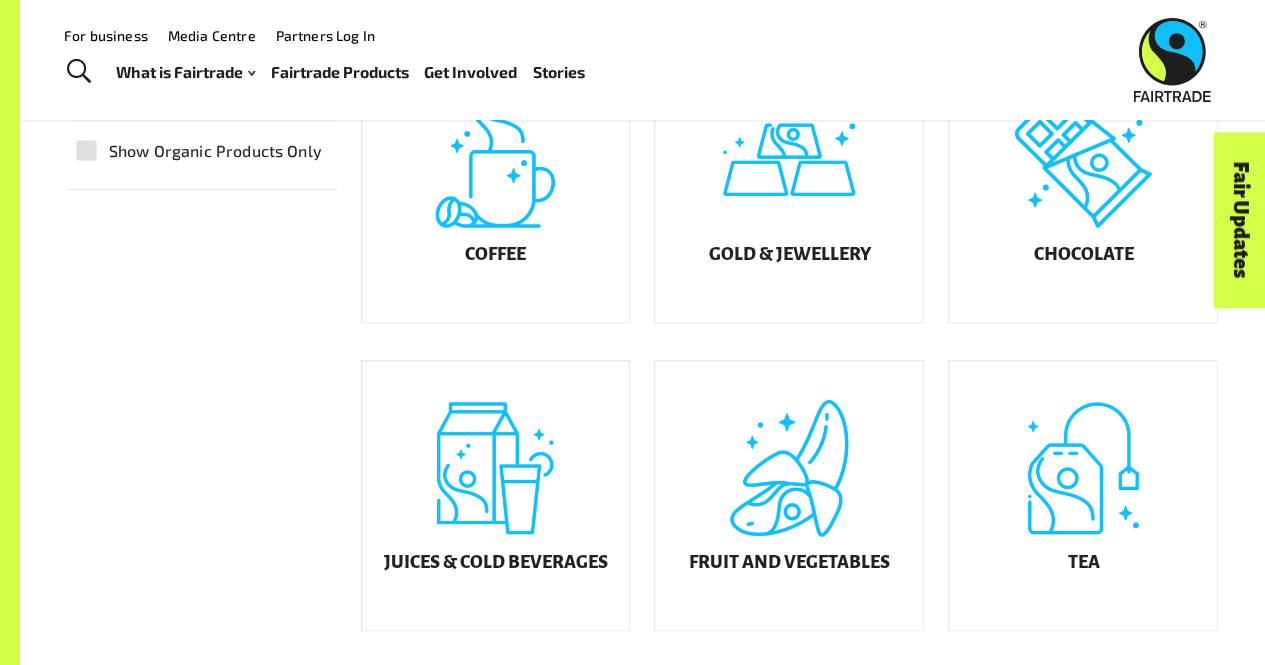 scroll, scrollTop: 519, scrollLeft: 0, axis: vertical 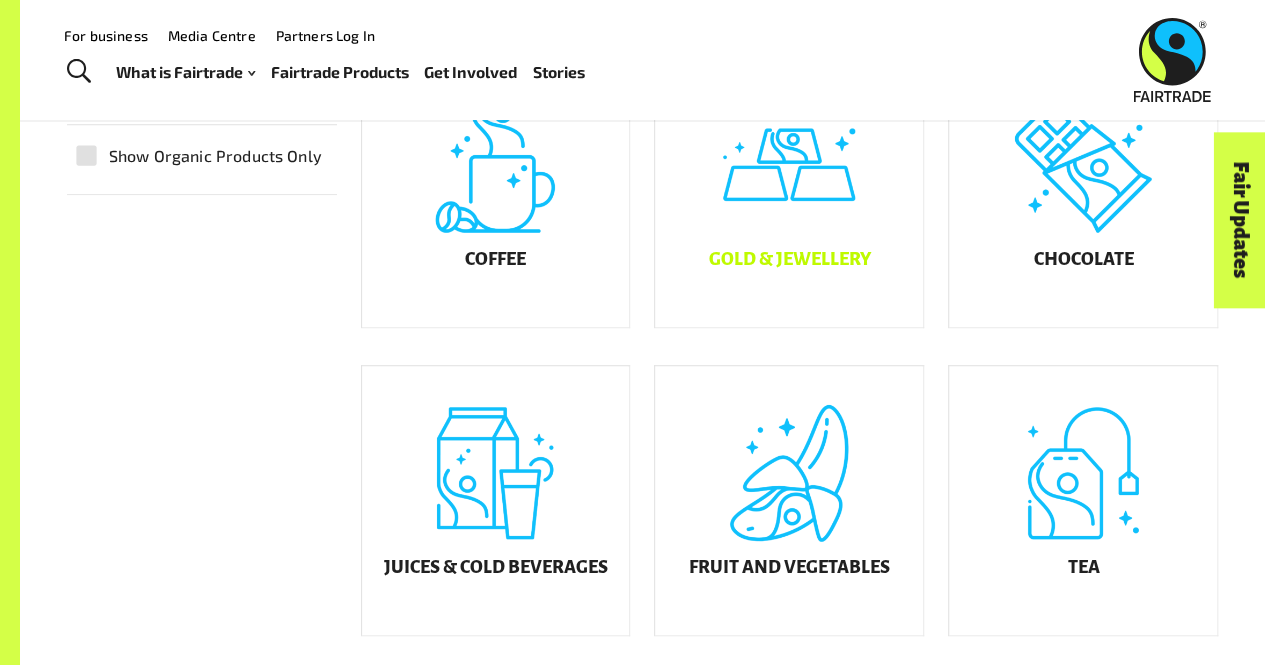 click on "Gold & Jewellery" at bounding box center (789, 192) 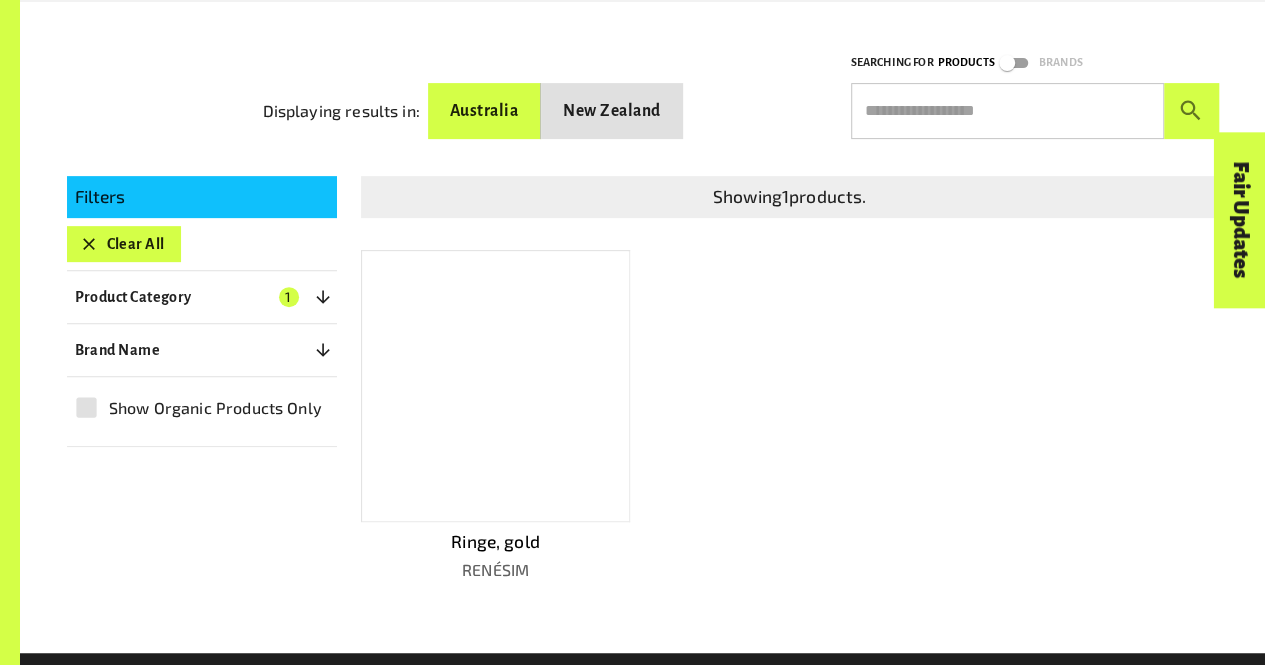 scroll, scrollTop: 634, scrollLeft: 0, axis: vertical 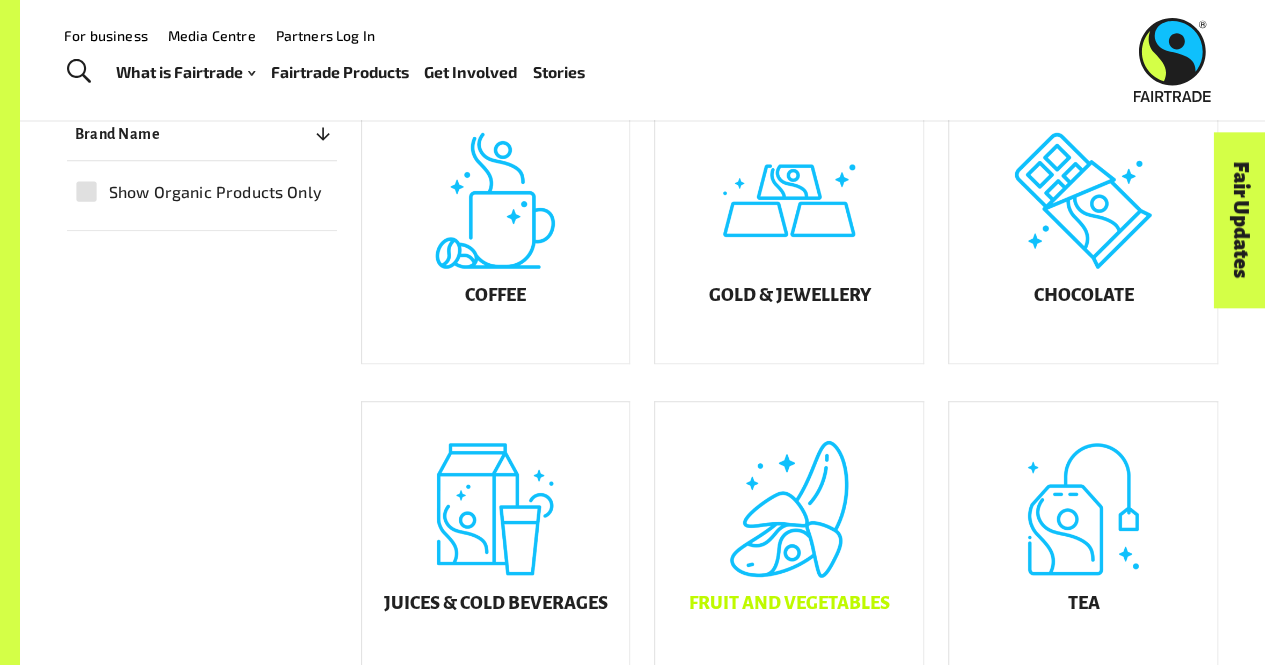 click on "Fruit and Vegetables" at bounding box center (789, 537) 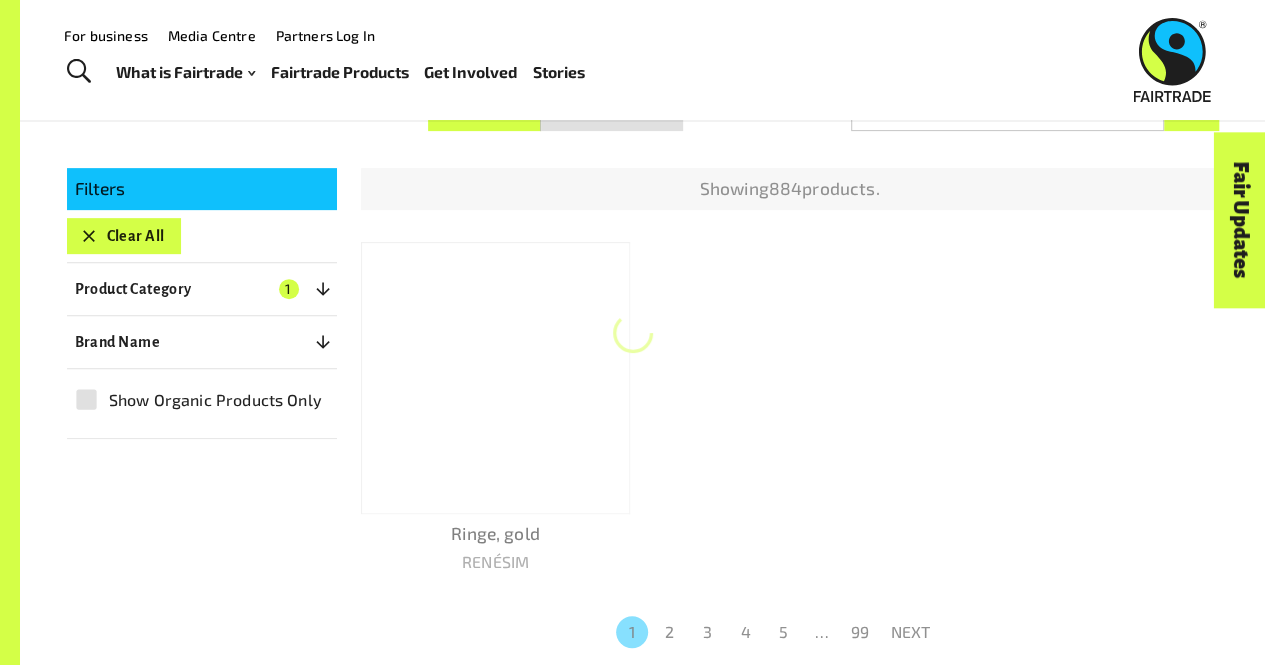 scroll, scrollTop: 303, scrollLeft: 0, axis: vertical 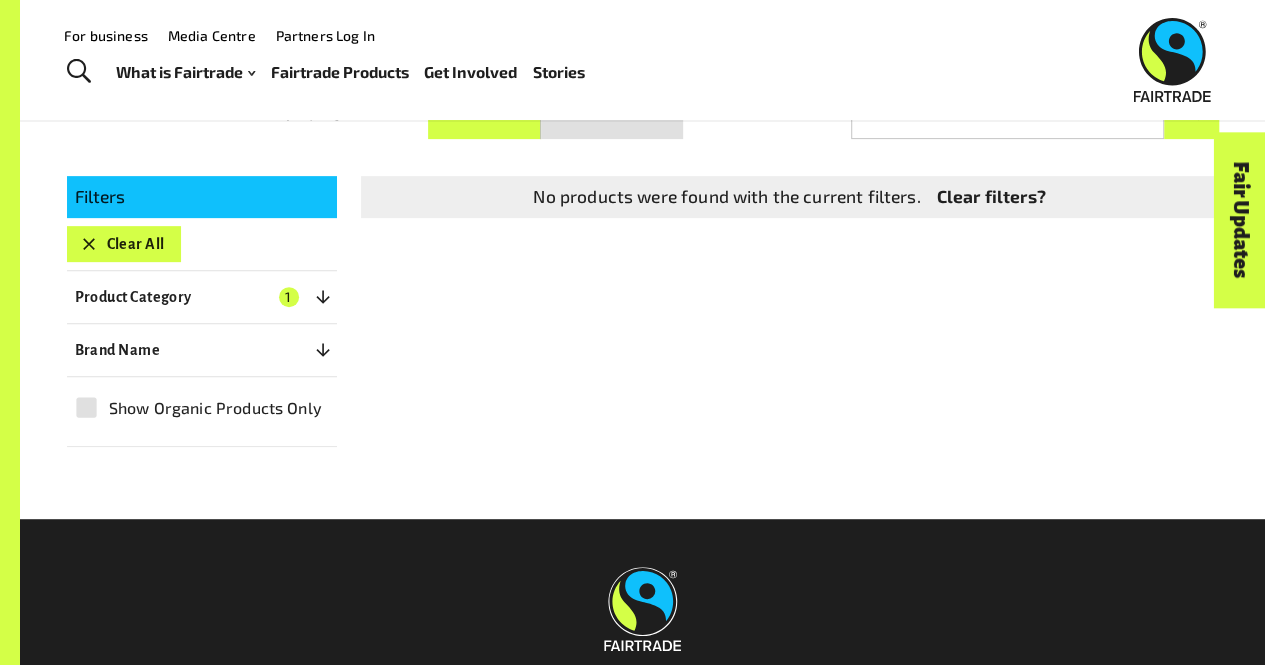 click on "Clear All" at bounding box center [124, 244] 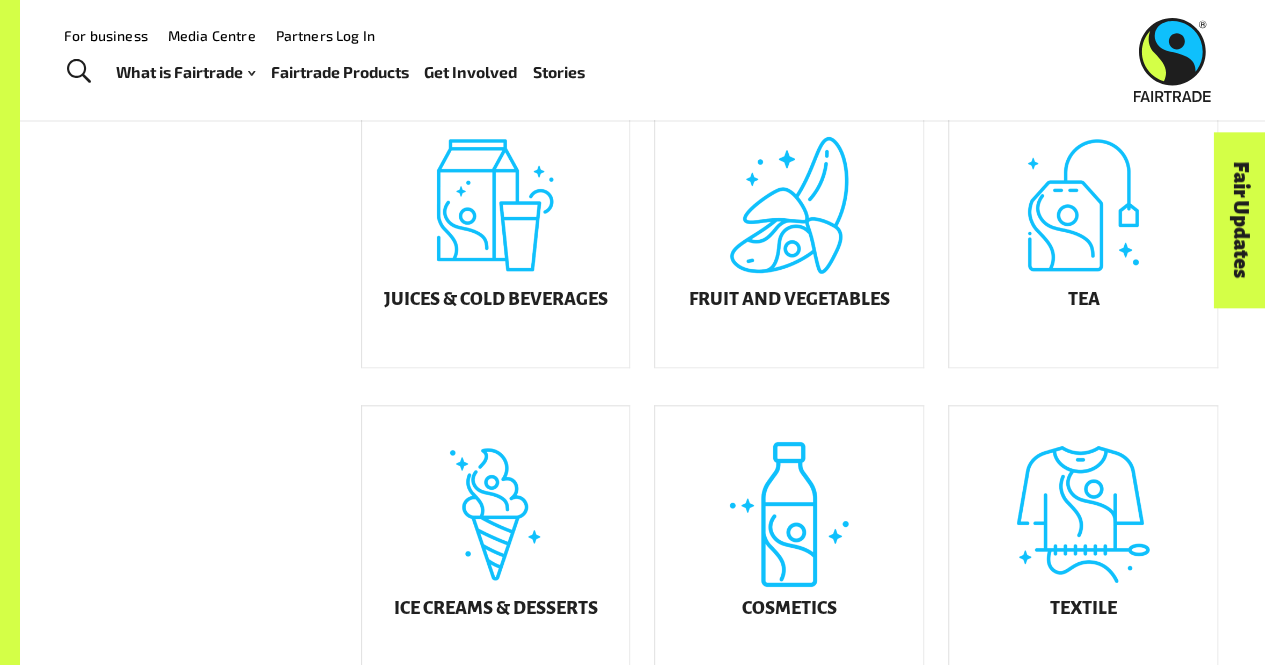 scroll, scrollTop: 784, scrollLeft: 0, axis: vertical 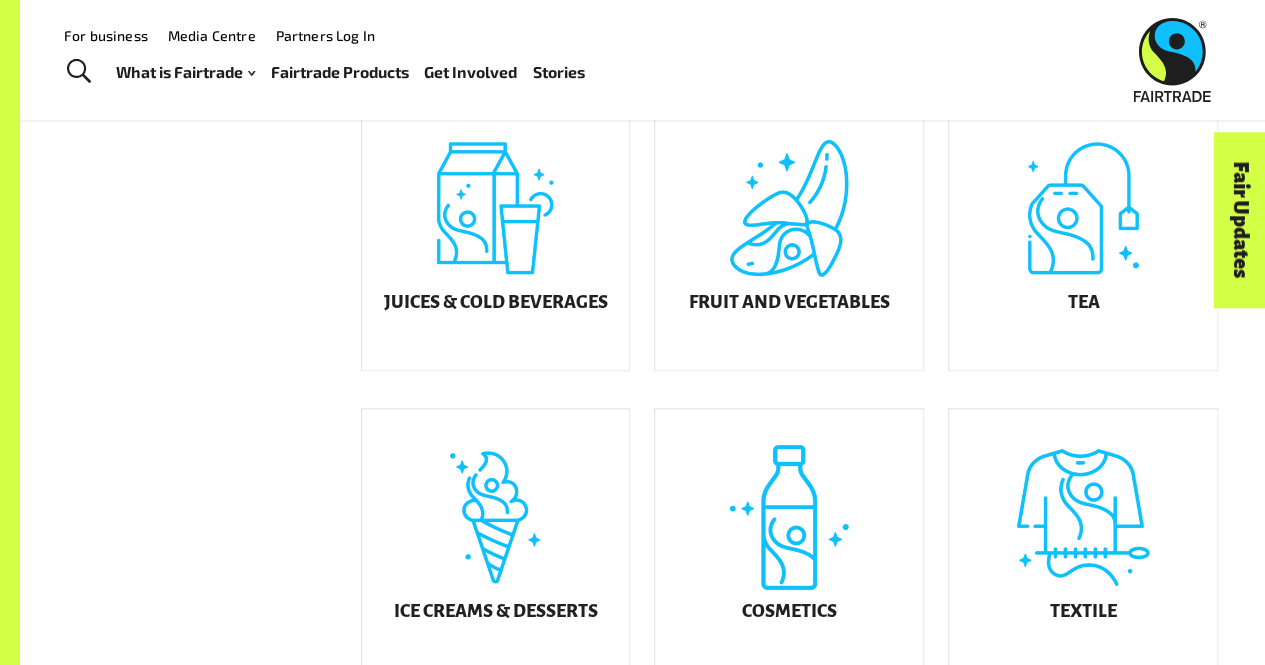 click on "Fair Updates" at bounding box center (1127, 282) 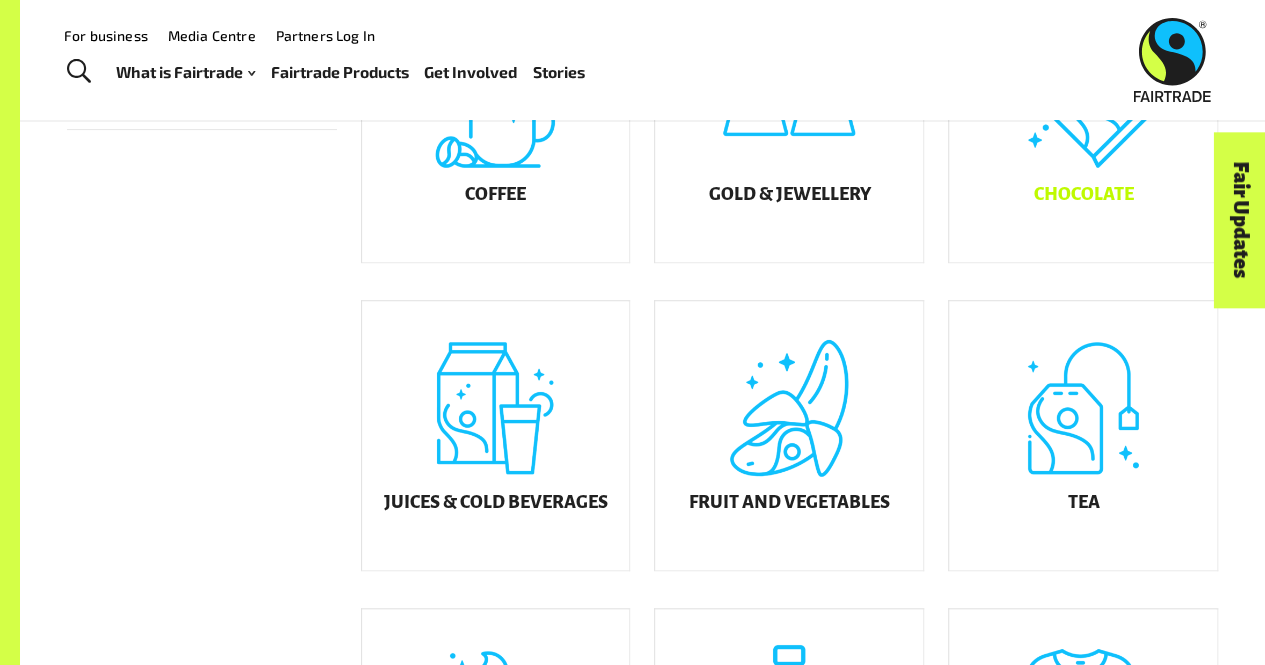 click on "Chocolate" at bounding box center [1083, 127] 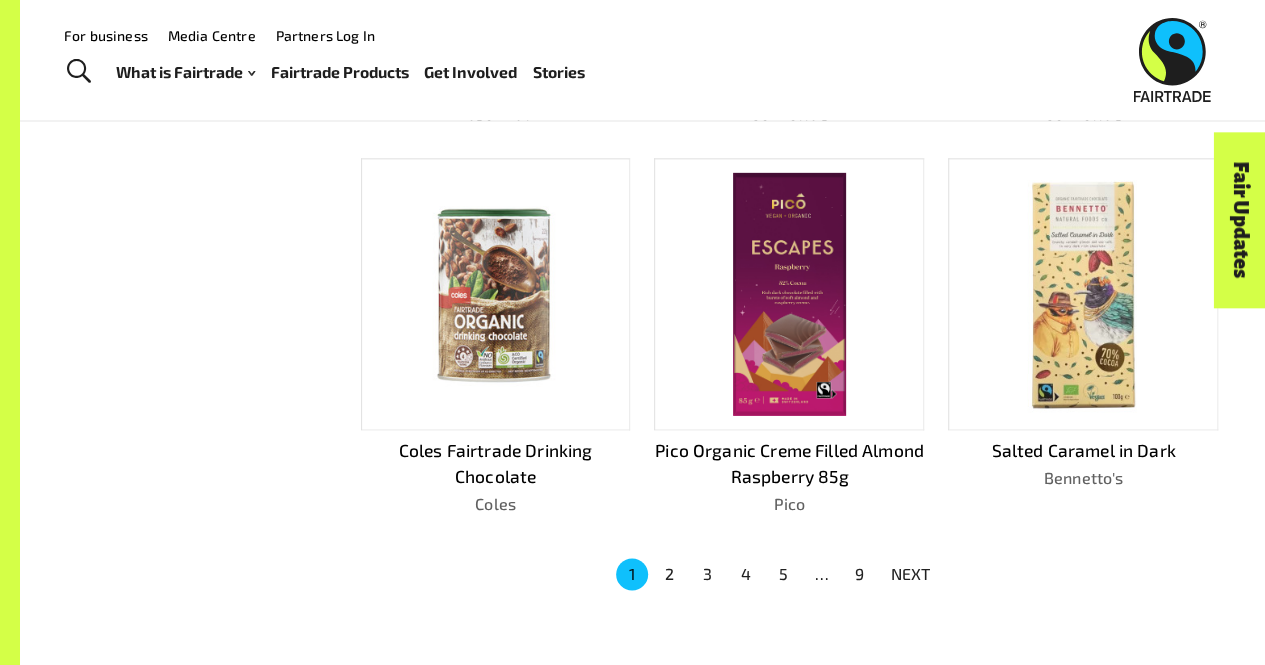 scroll, scrollTop: 1138, scrollLeft: 0, axis: vertical 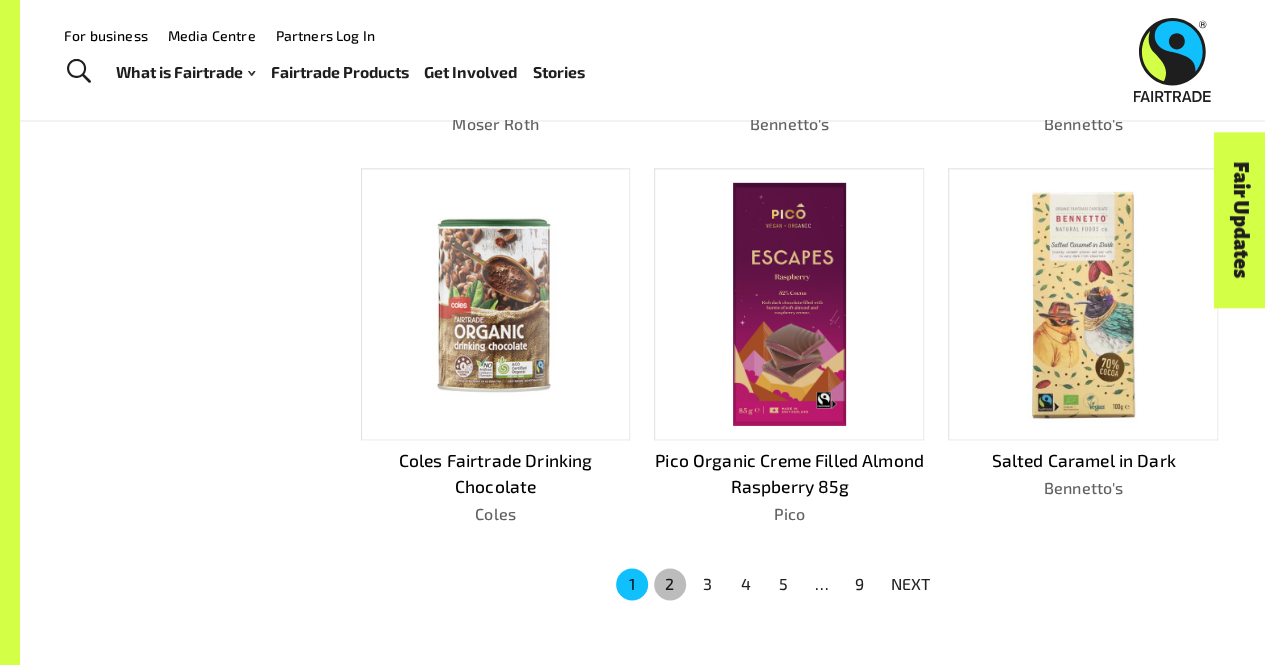 click on "2" at bounding box center [670, 584] 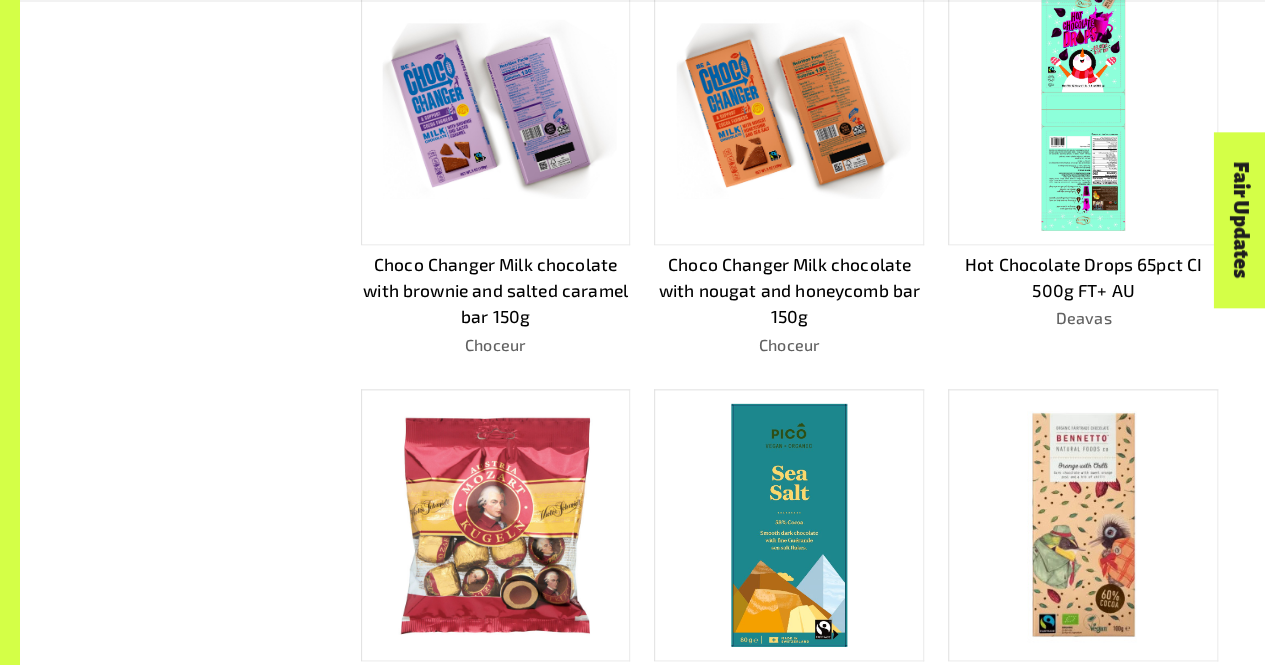 scroll, scrollTop: 972, scrollLeft: 0, axis: vertical 